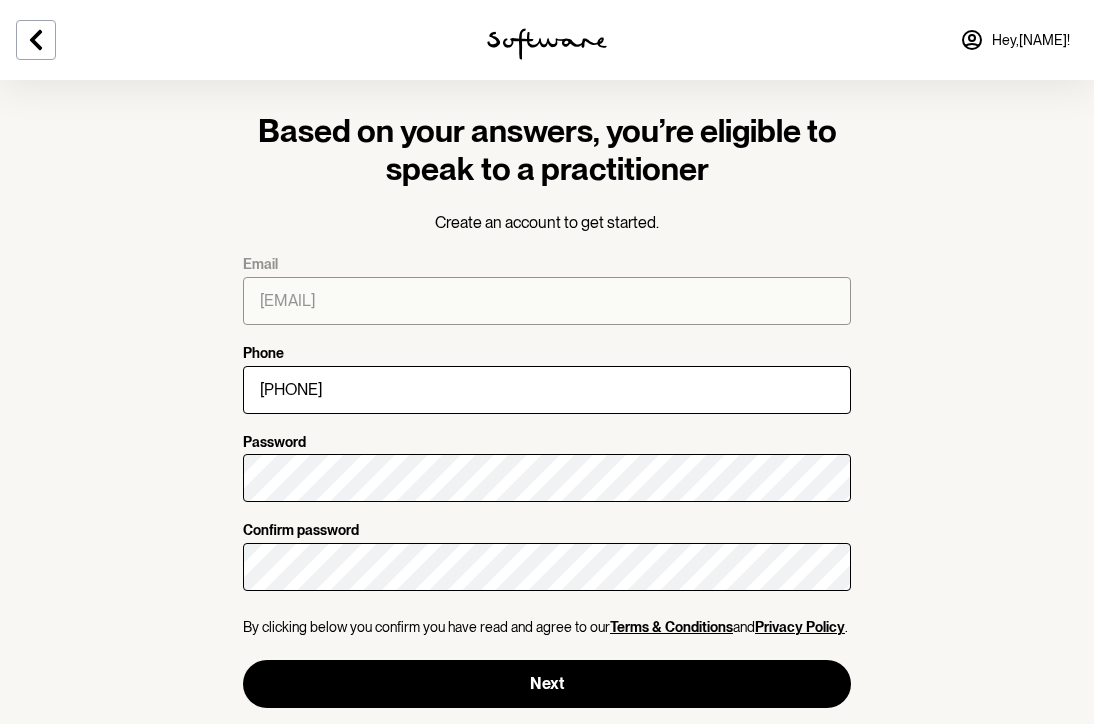 scroll, scrollTop: 16, scrollLeft: 0, axis: vertical 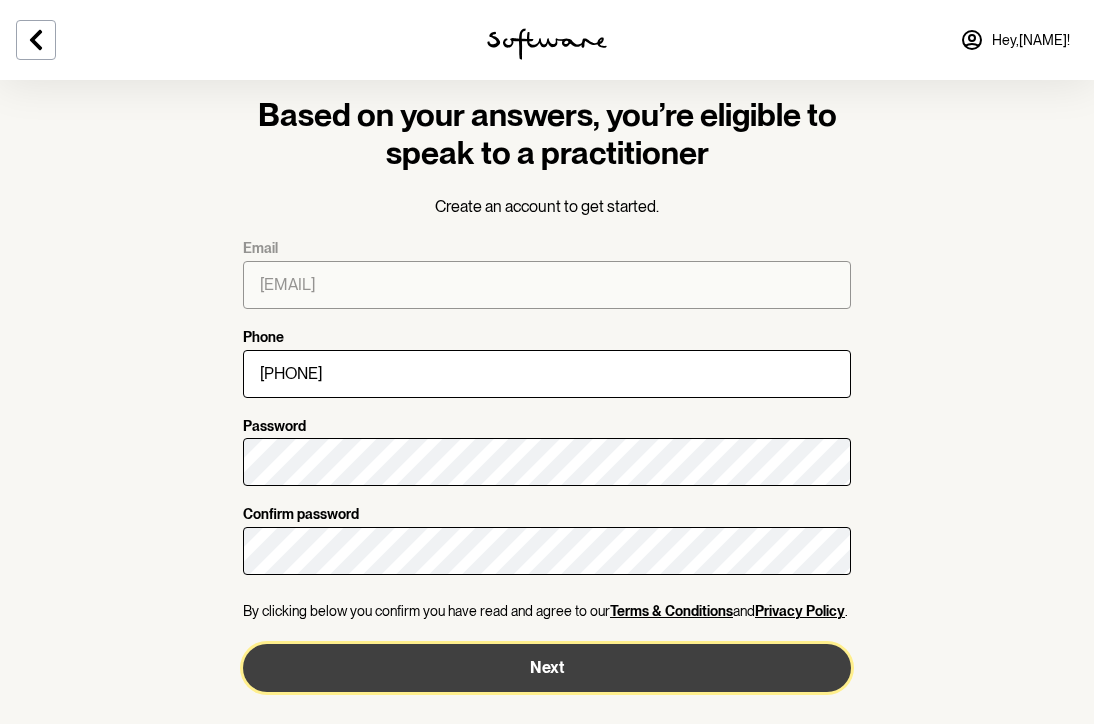 click on "Next" at bounding box center (547, 668) 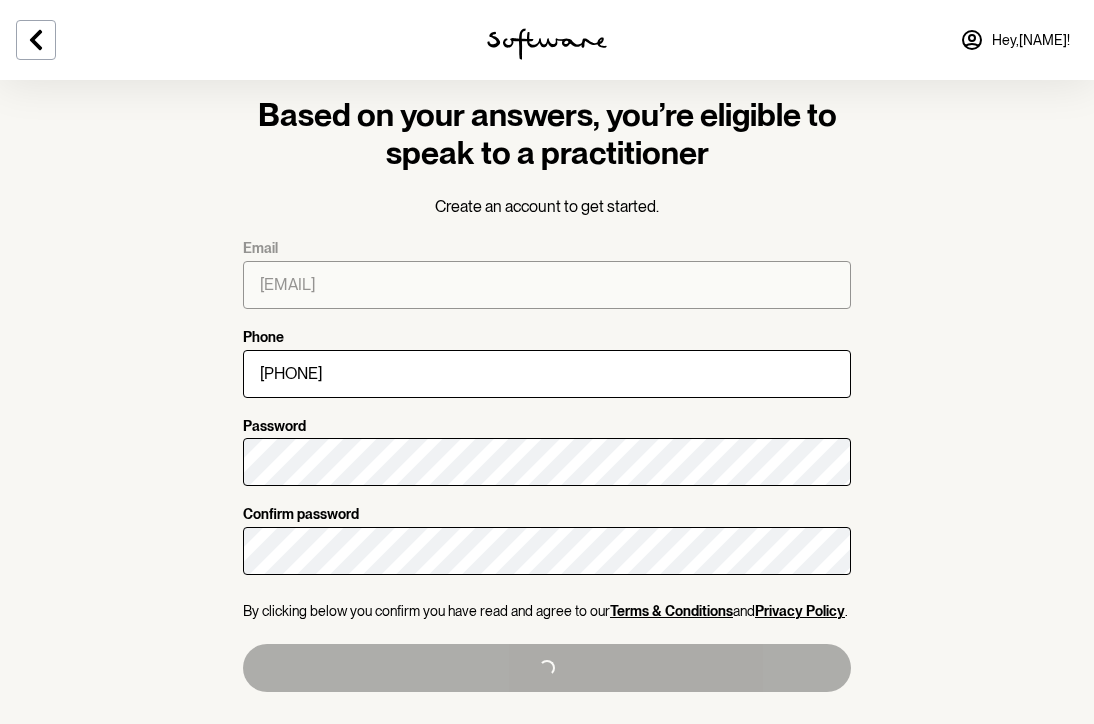 type on "+61436960774" 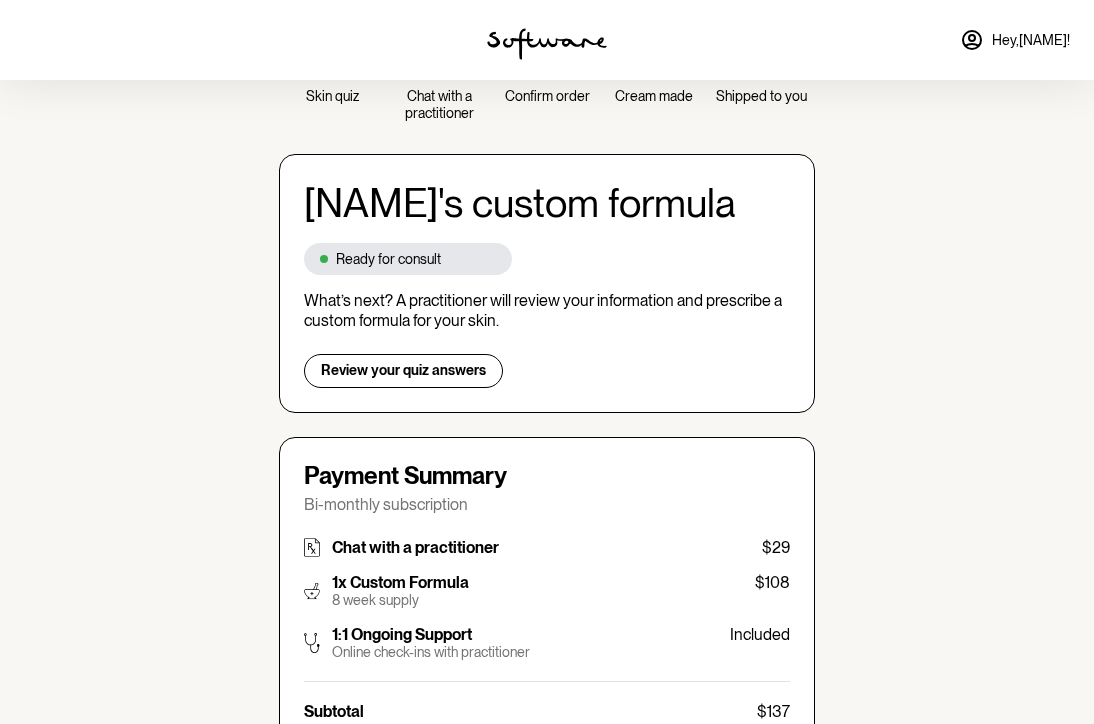 scroll, scrollTop: 91, scrollLeft: 0, axis: vertical 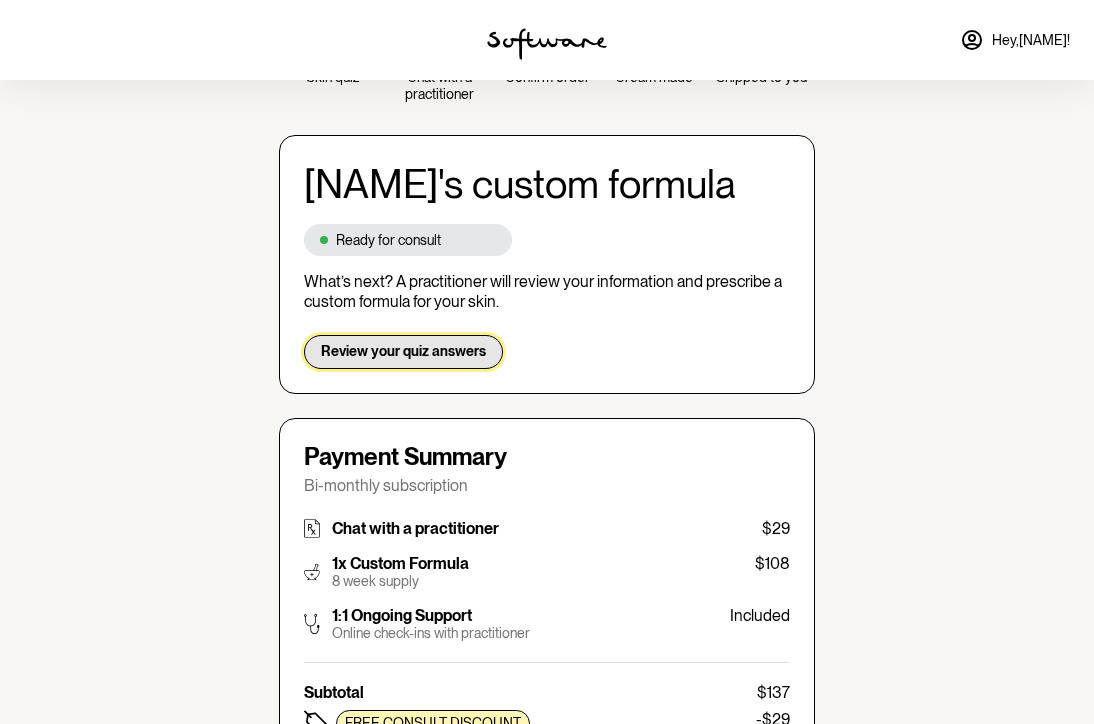 click on "Review your quiz answers" at bounding box center (403, 351) 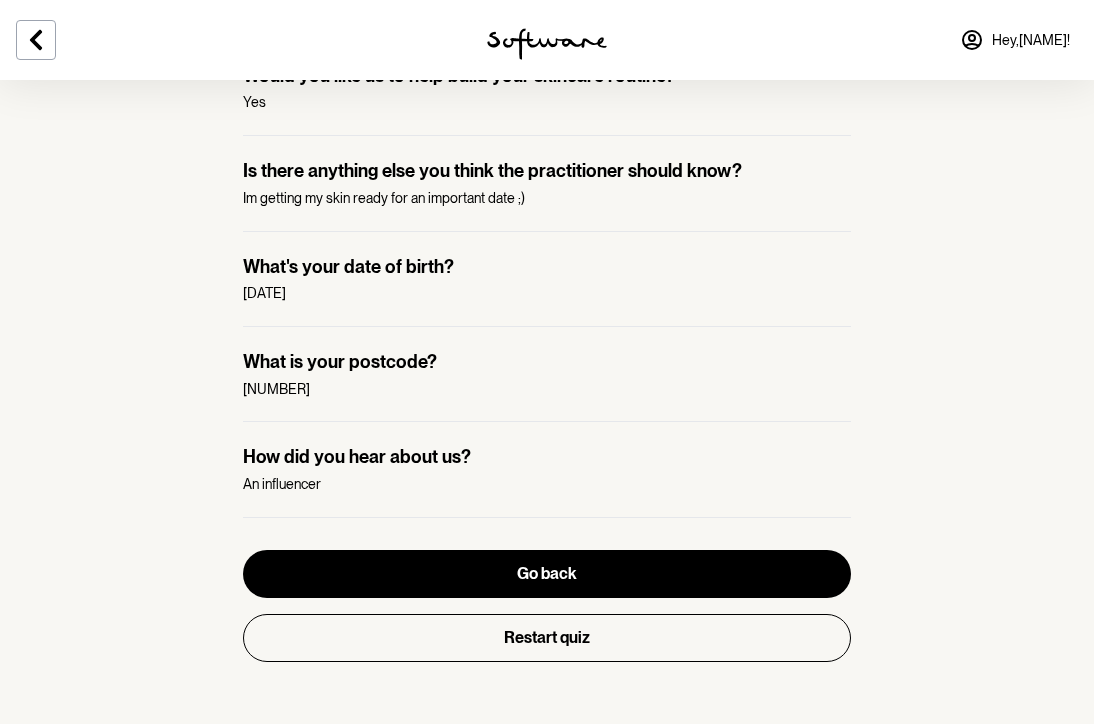 scroll, scrollTop: 2067, scrollLeft: 0, axis: vertical 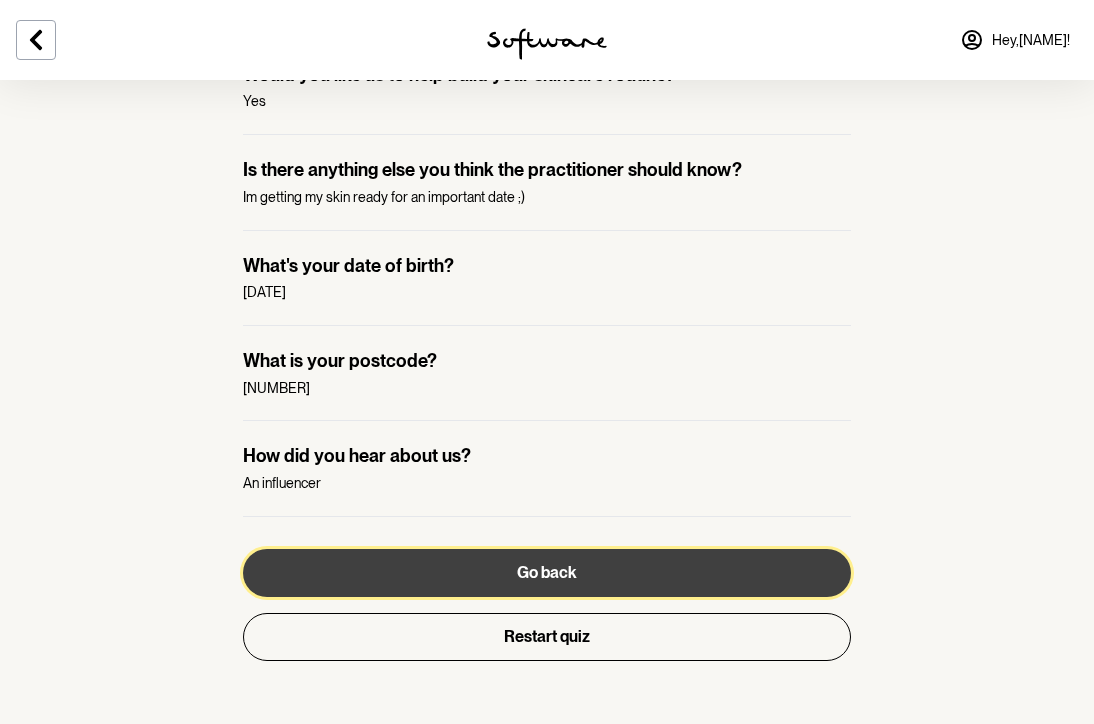click on "Go back" at bounding box center [547, 573] 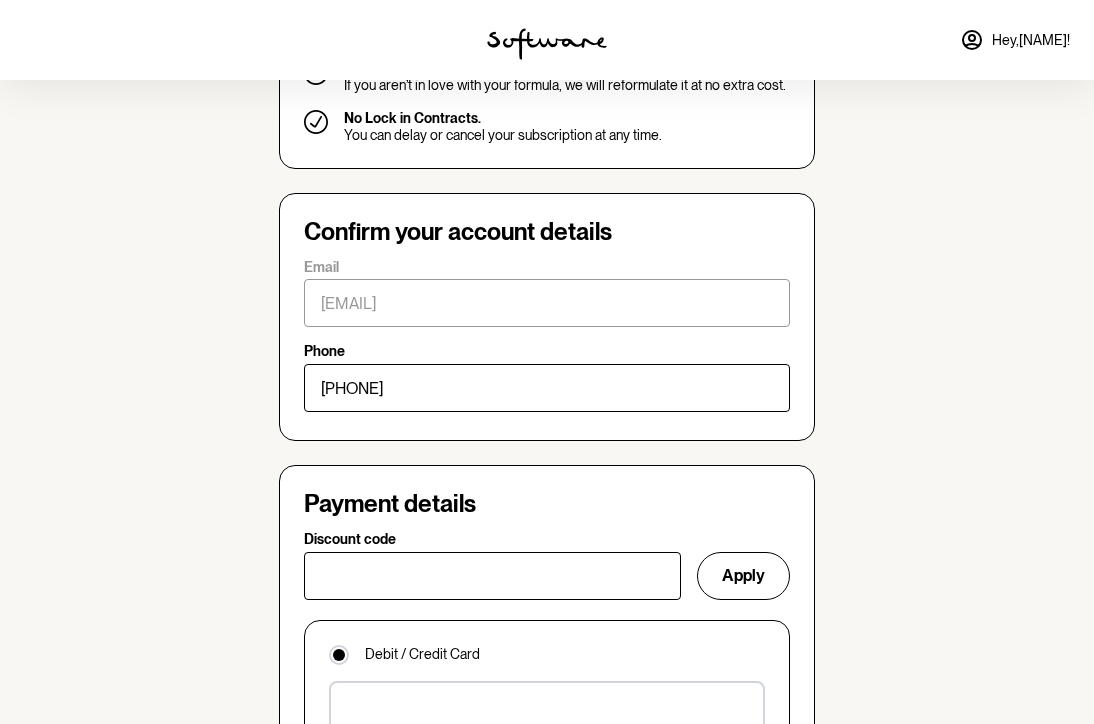 scroll, scrollTop: 965, scrollLeft: 0, axis: vertical 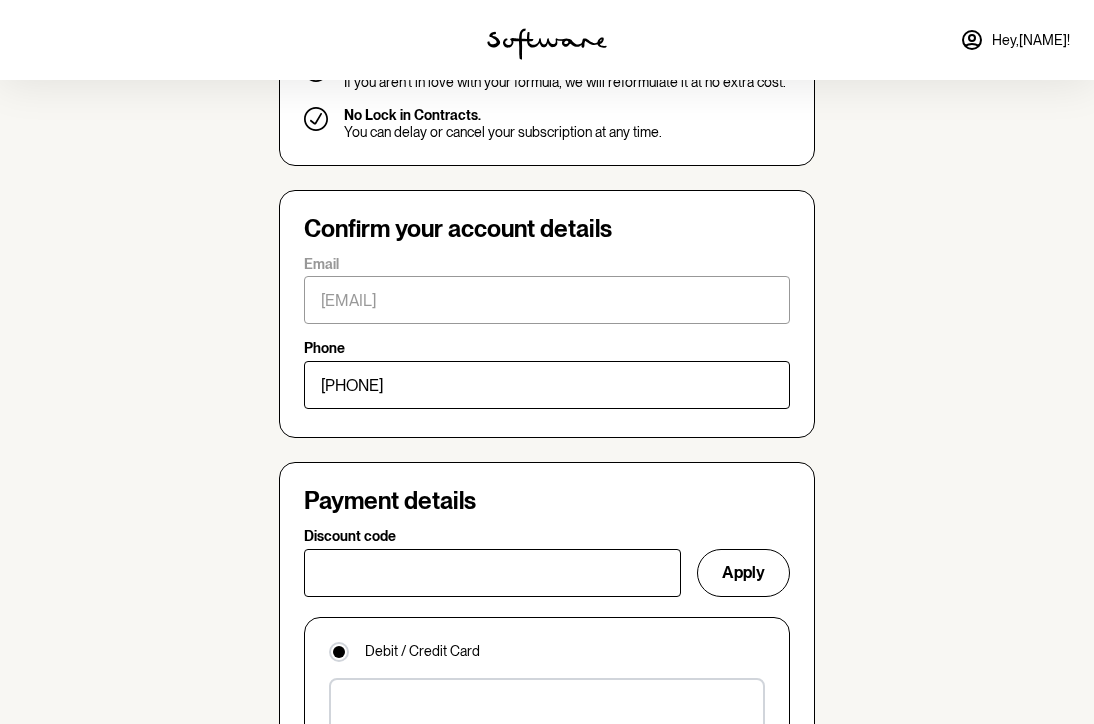 click on "falaotutagalevao@gmail.com" at bounding box center (547, 300) 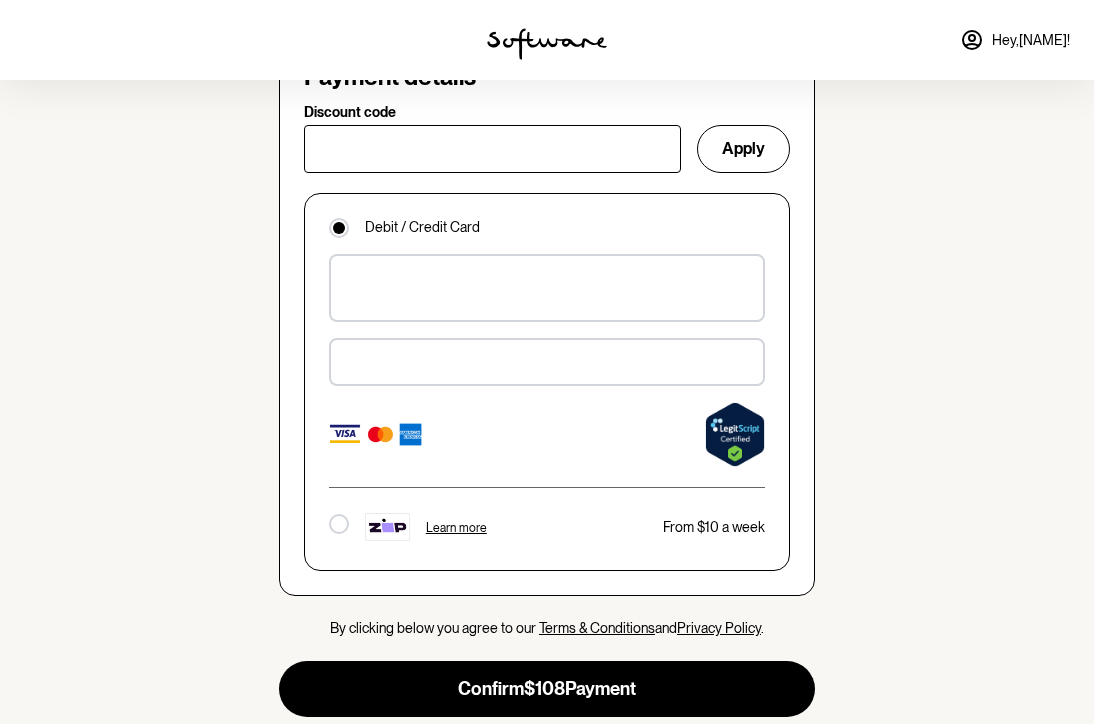 scroll, scrollTop: 1337, scrollLeft: 0, axis: vertical 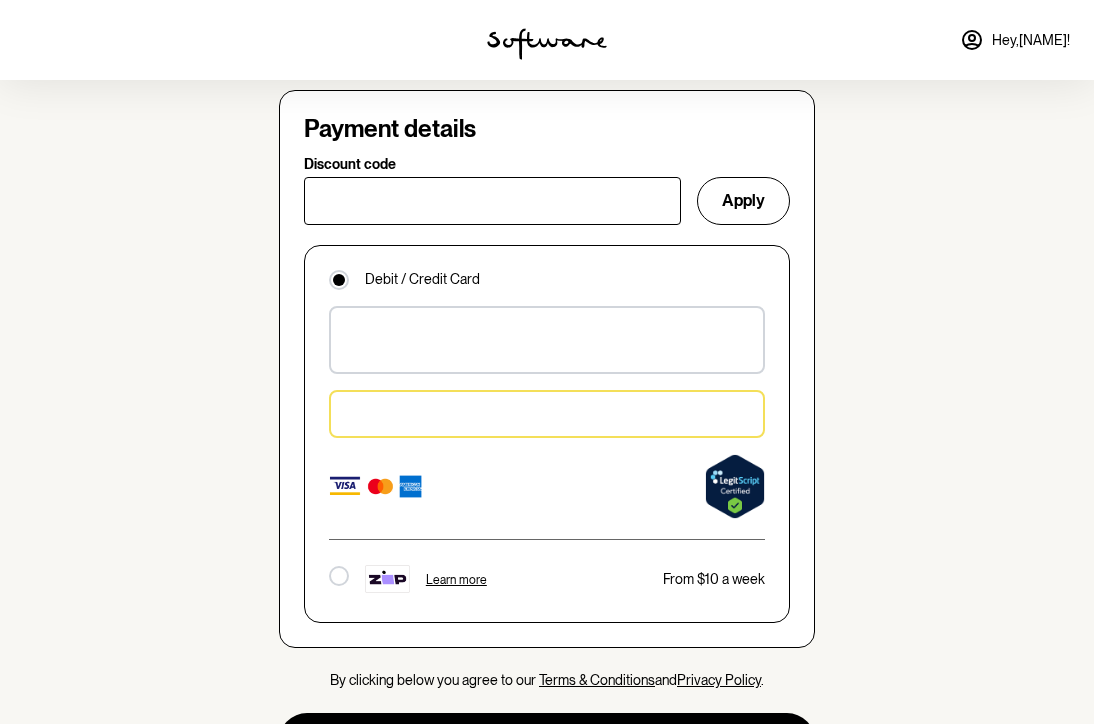click on "Skin quiz     Chat with a practitioner     Confirm order     Cream made     Shipped to you Falao 's custom formula Ready for consult What’s next? A practitioner will review your information and prescribe a custom formula for your skin. Review your quiz answers Payment Summary Bi-monthly subscription Chat with a practitioner $29 1x Custom Formula 8 week supply $108 1:1 Ongoing Support Online check-ins with practitioner Included Subtotal $137 Free consult discount -$29 Total $108 Our promise to you... Money Back Guarantee. If you’re found unsuitable during your consult or decide not to proceed with our program after your practitioner call, we will refund you the amount in full. Reformulation Promise.  If you aren’t in love with your formula, we will reformulate it at no extra cost. No Lock in Contracts. You can delay or cancel your subscription at any time. Confirm your account details Email falaotutagalevao@gmail.com Phone +61436960774 Payment details Discount code Apply Debit / Credit Card" at bounding box center (547, 243) 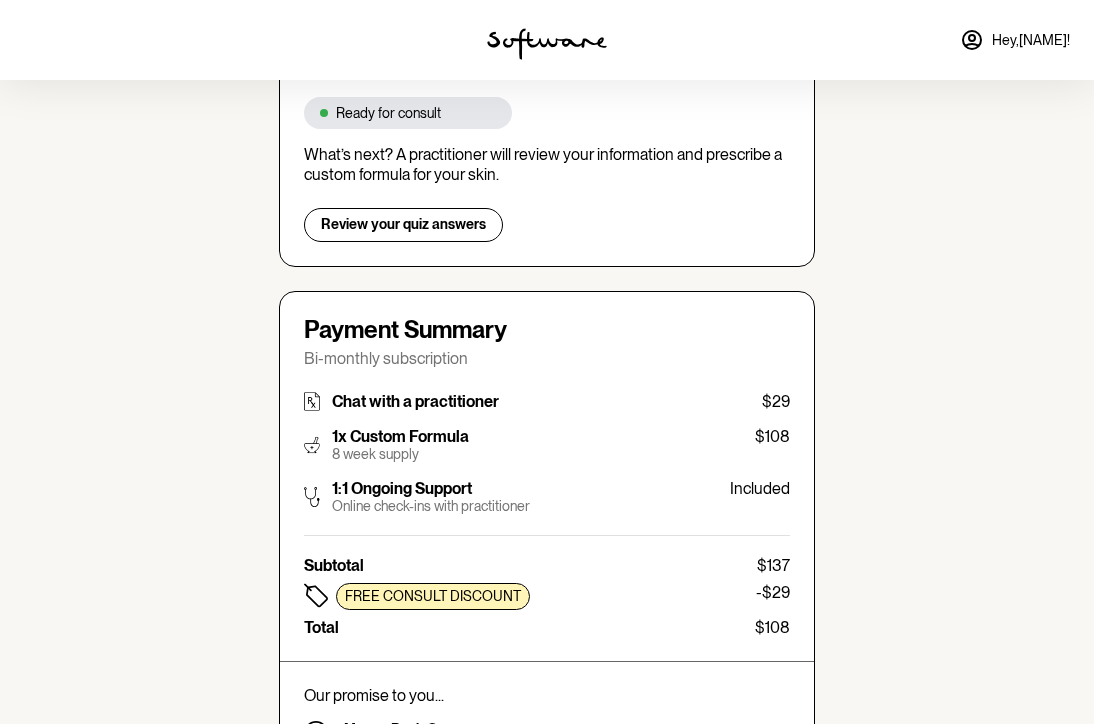 scroll, scrollTop: 0, scrollLeft: 0, axis: both 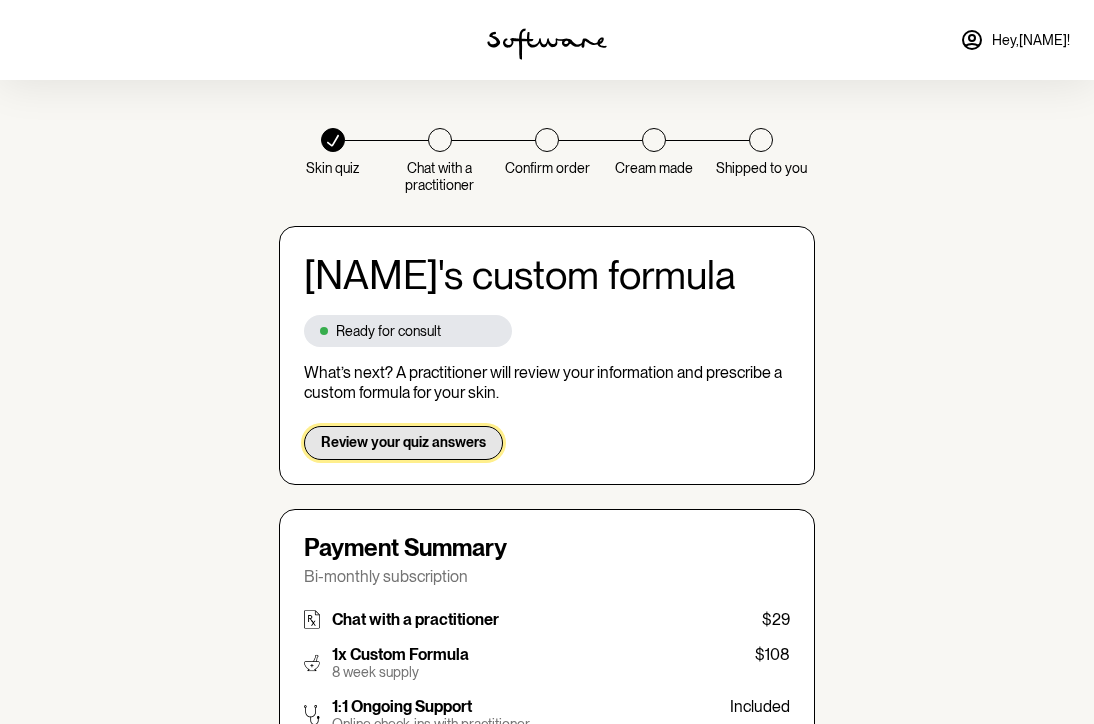 click on "Review your quiz answers" at bounding box center (403, 442) 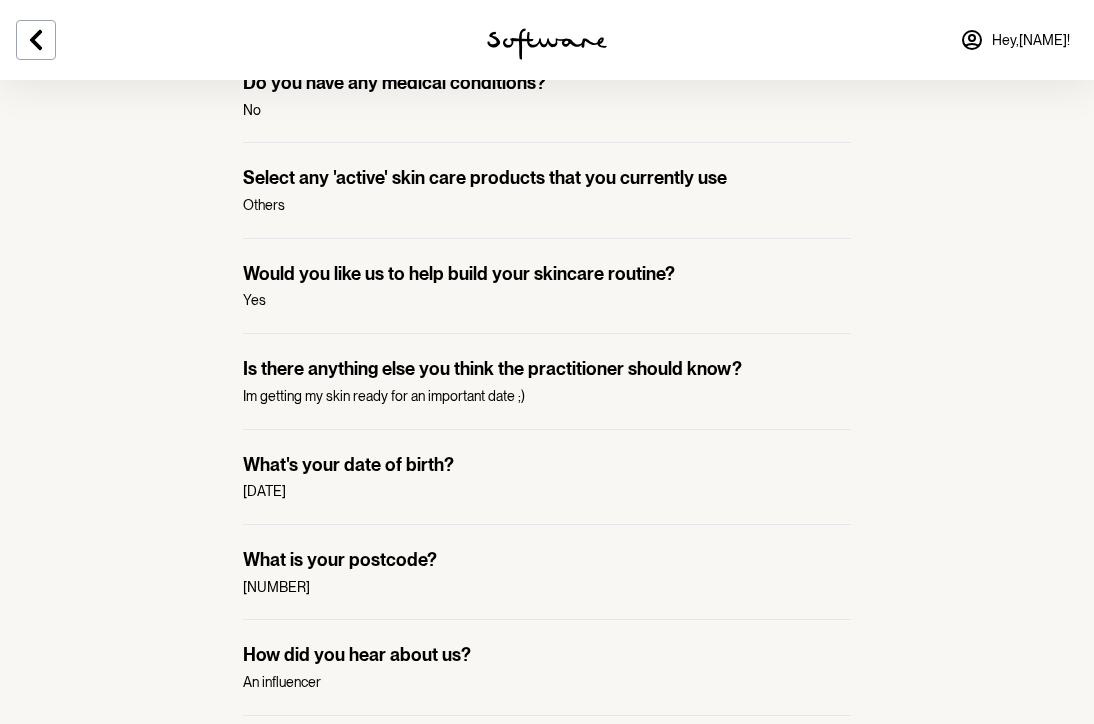 scroll, scrollTop: 2067, scrollLeft: 0, axis: vertical 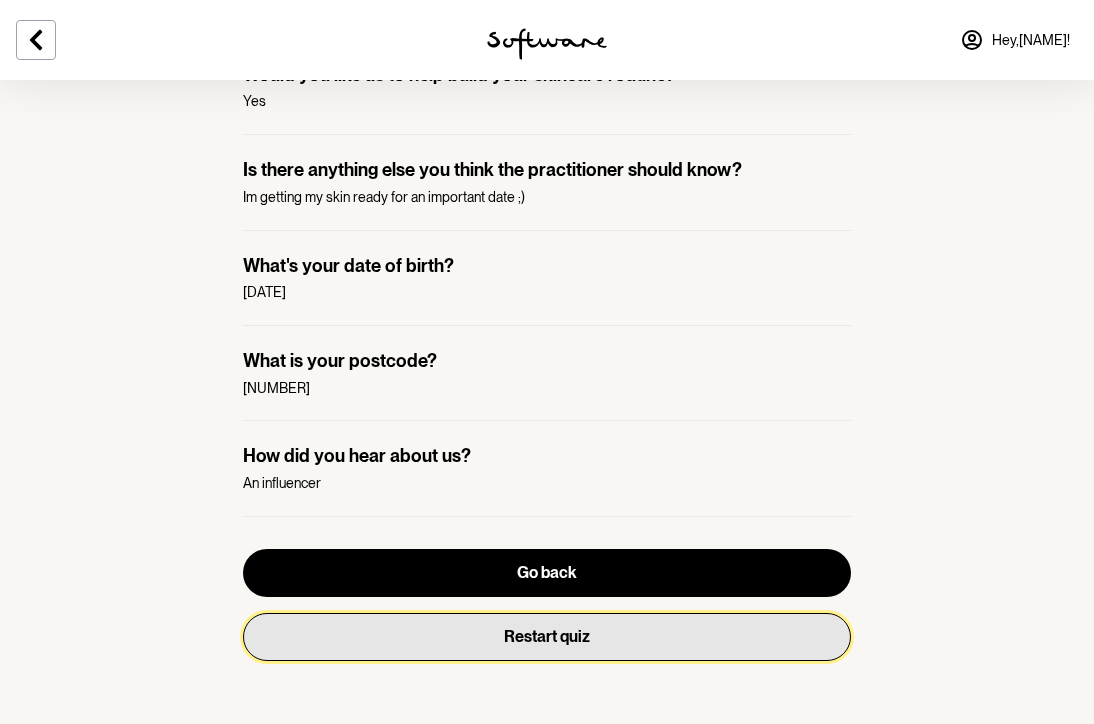 click on "Restart quiz" at bounding box center [547, 637] 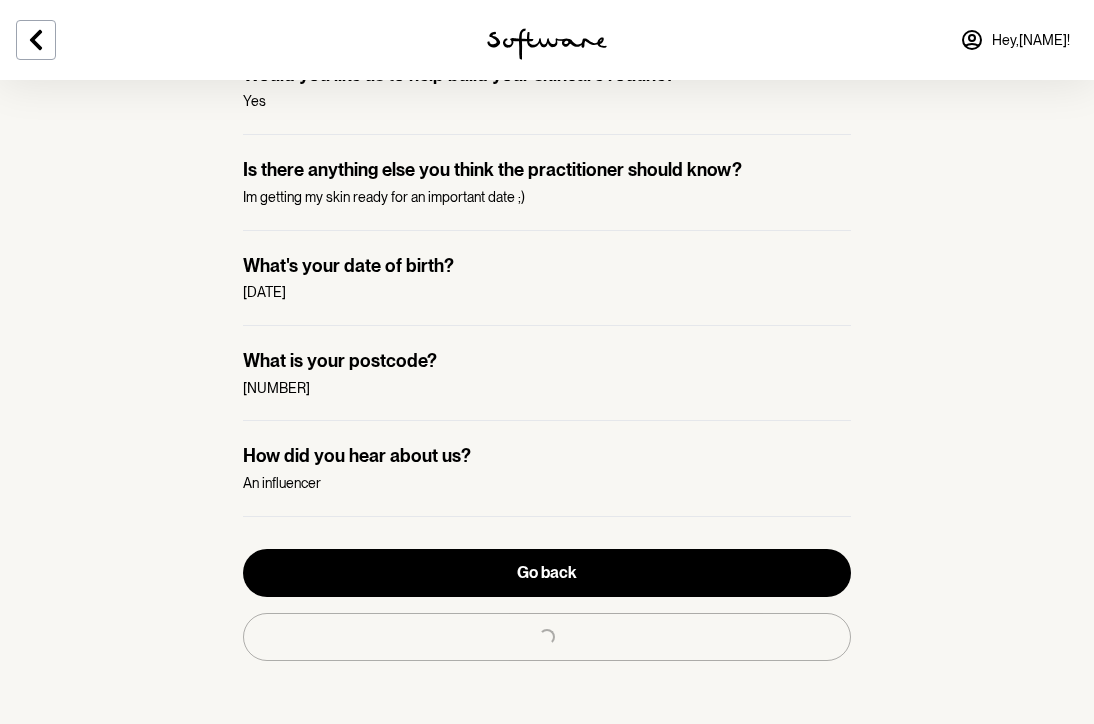 scroll, scrollTop: 0, scrollLeft: 0, axis: both 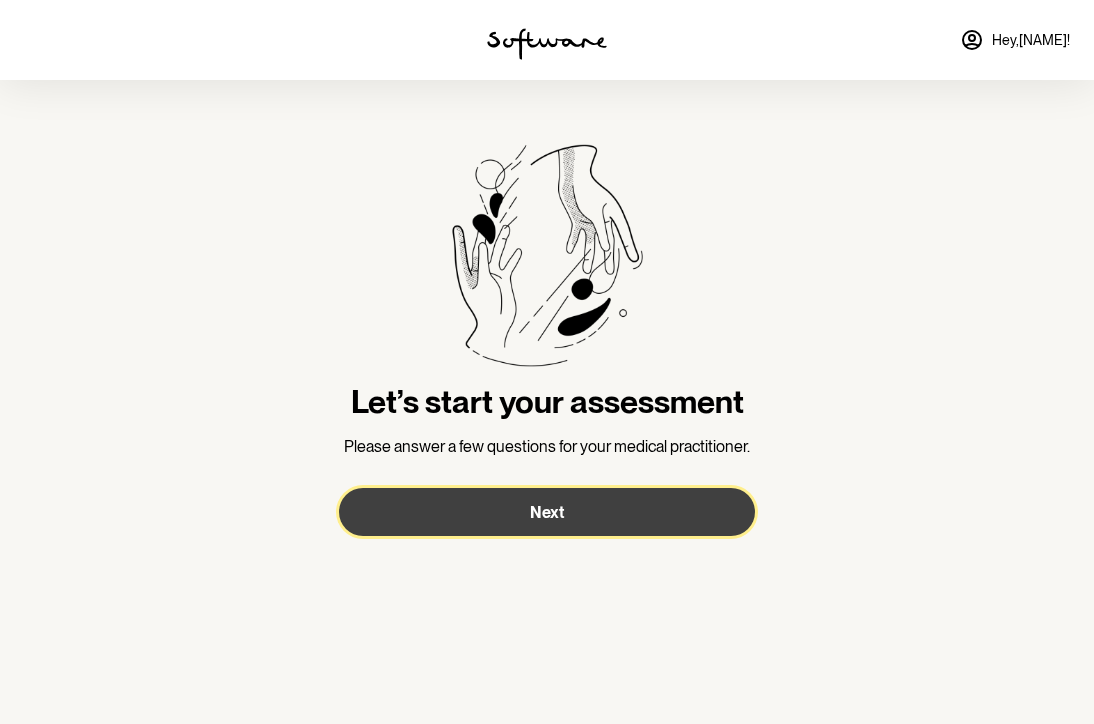 click on "Next" at bounding box center [547, 512] 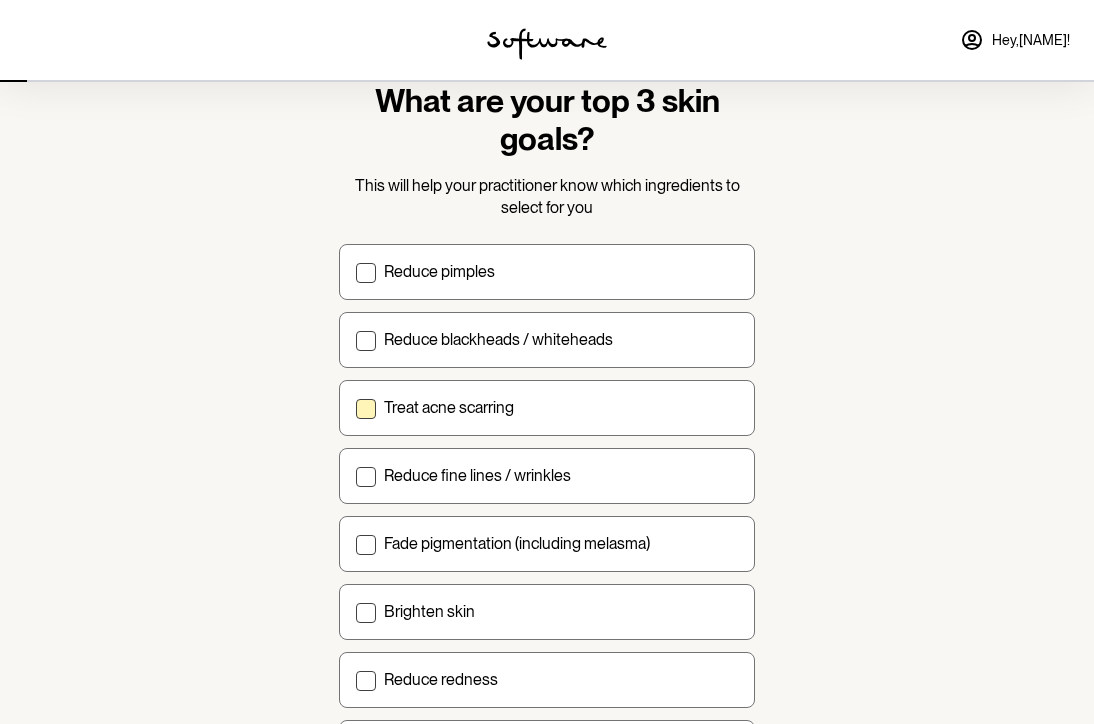 scroll, scrollTop: 67, scrollLeft: 0, axis: vertical 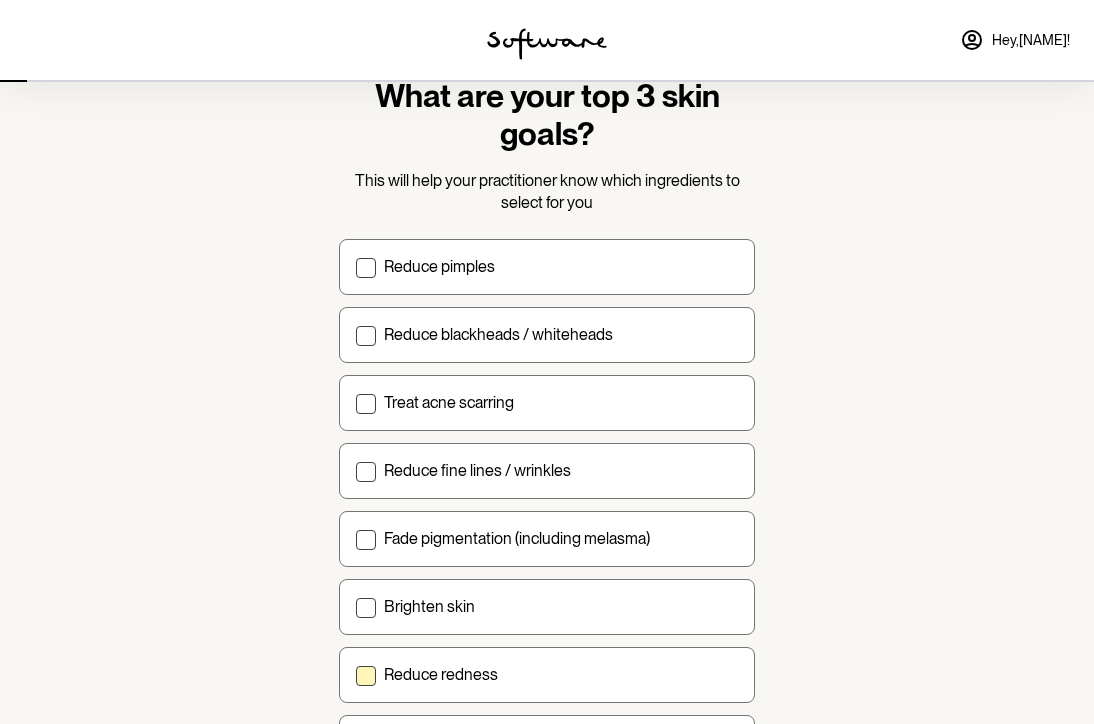 click on "Reduce redness" at bounding box center (561, 674) 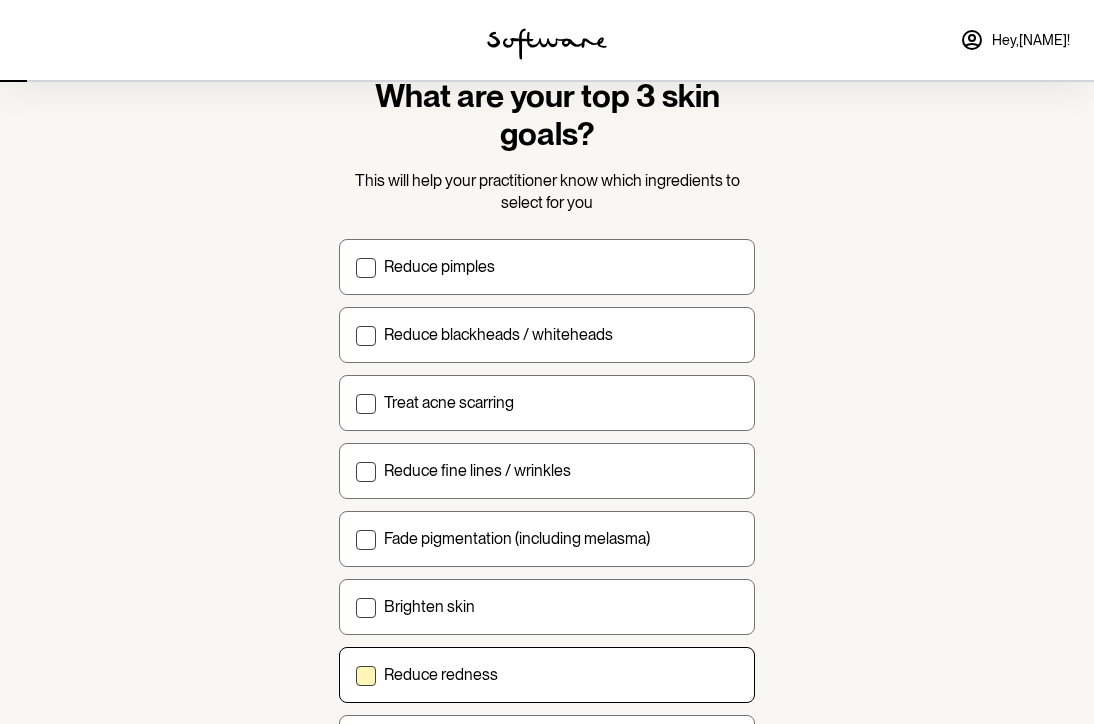 click on "Reduce redness" at bounding box center (355, 674) 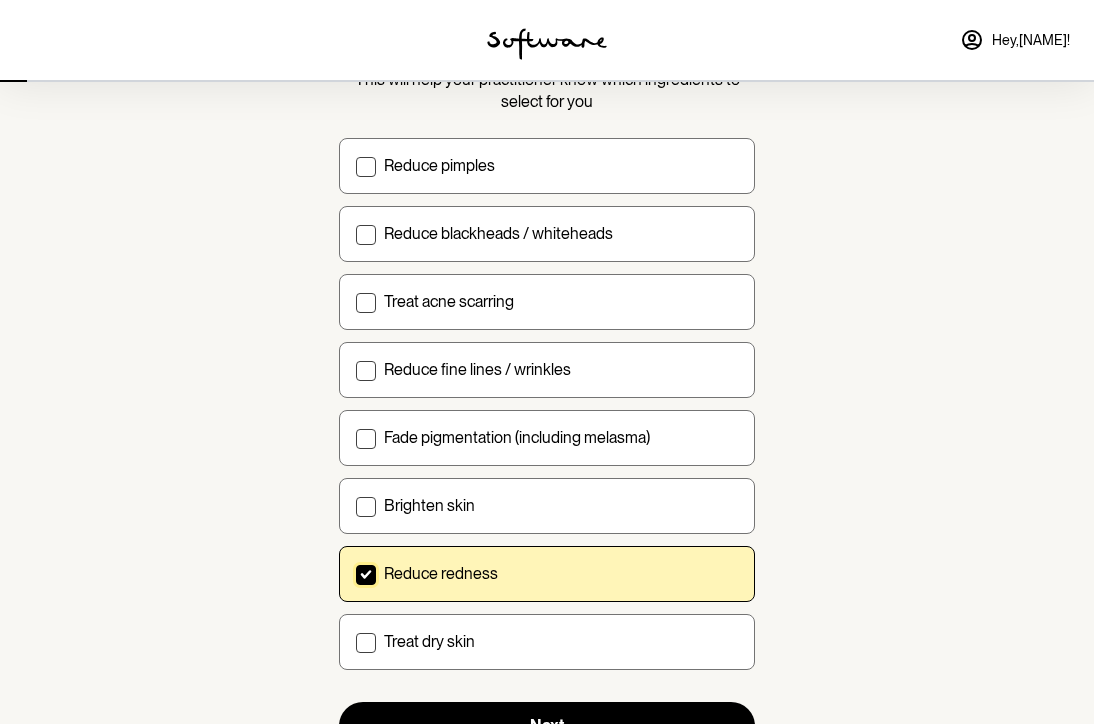 scroll, scrollTop: 172, scrollLeft: 0, axis: vertical 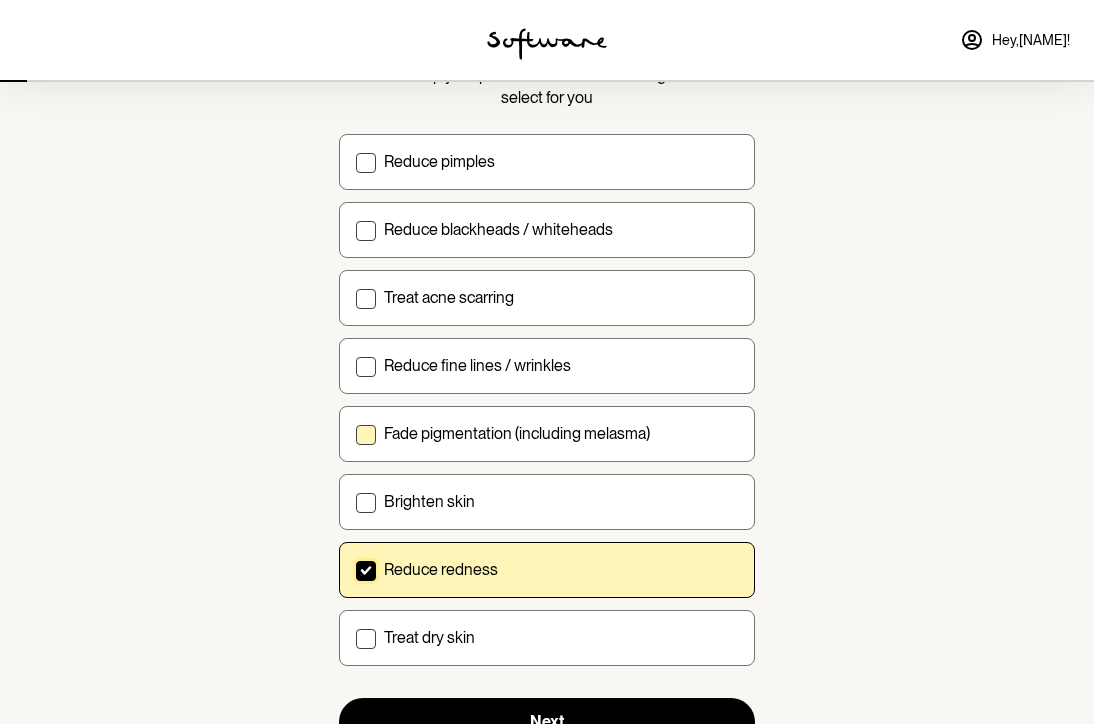 click on "Fade pigmentation (including melasma)" at bounding box center [517, 433] 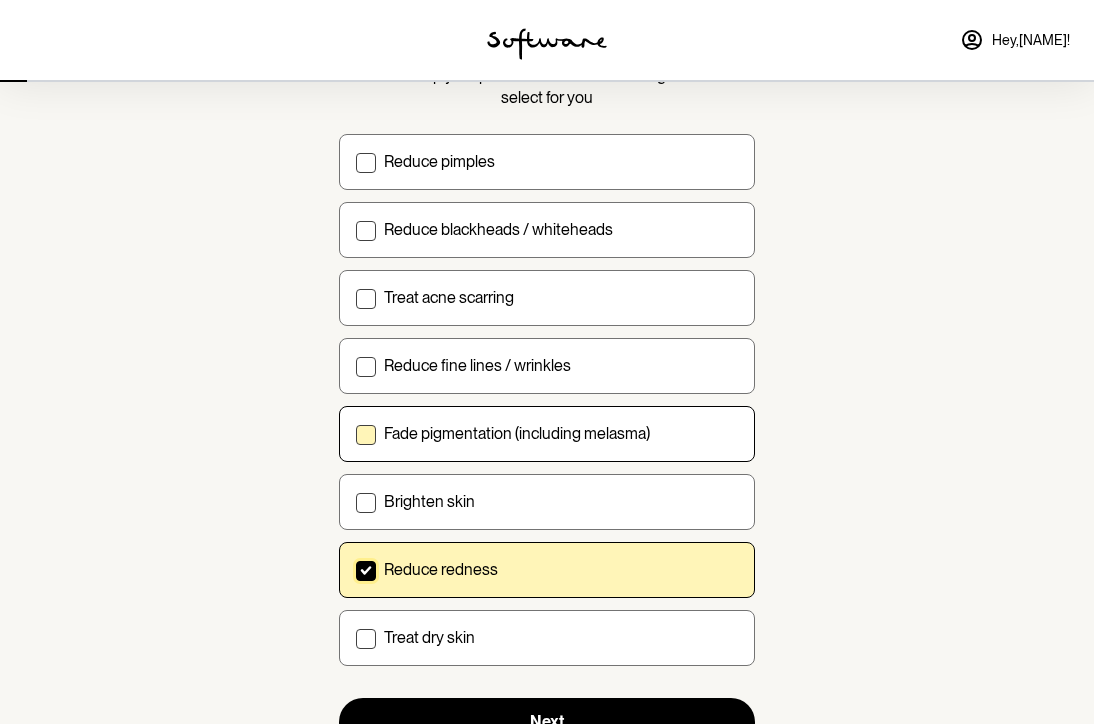 click on "Fade pigmentation (including melasma)" at bounding box center (355, 433) 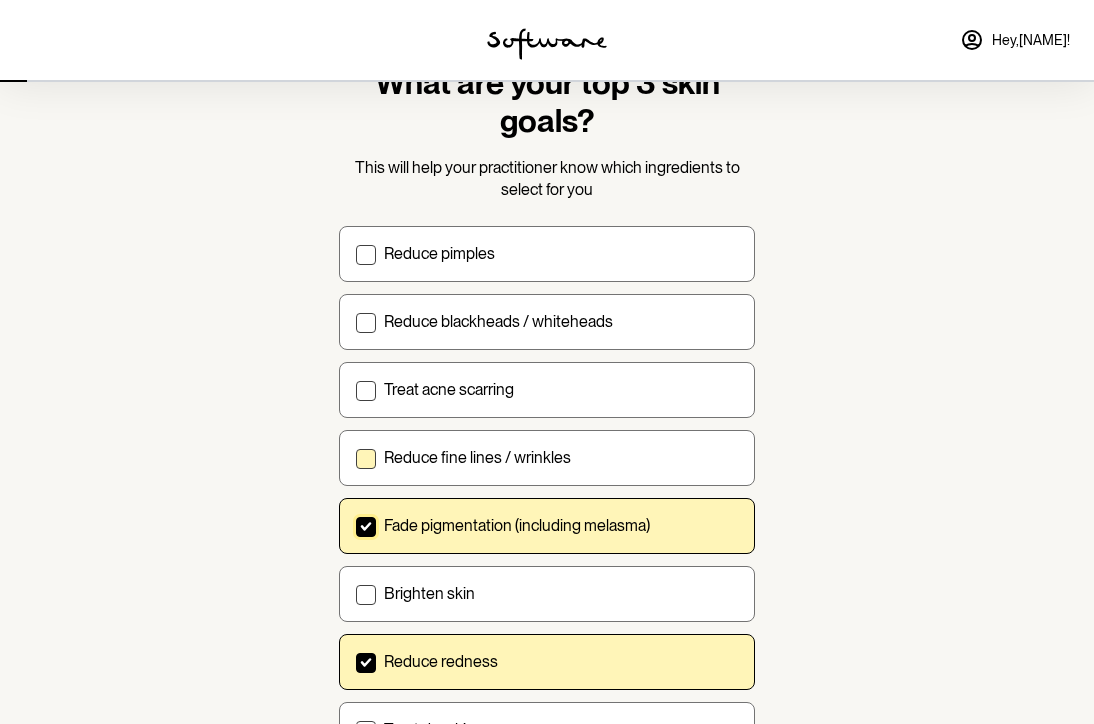 scroll, scrollTop: 68, scrollLeft: 0, axis: vertical 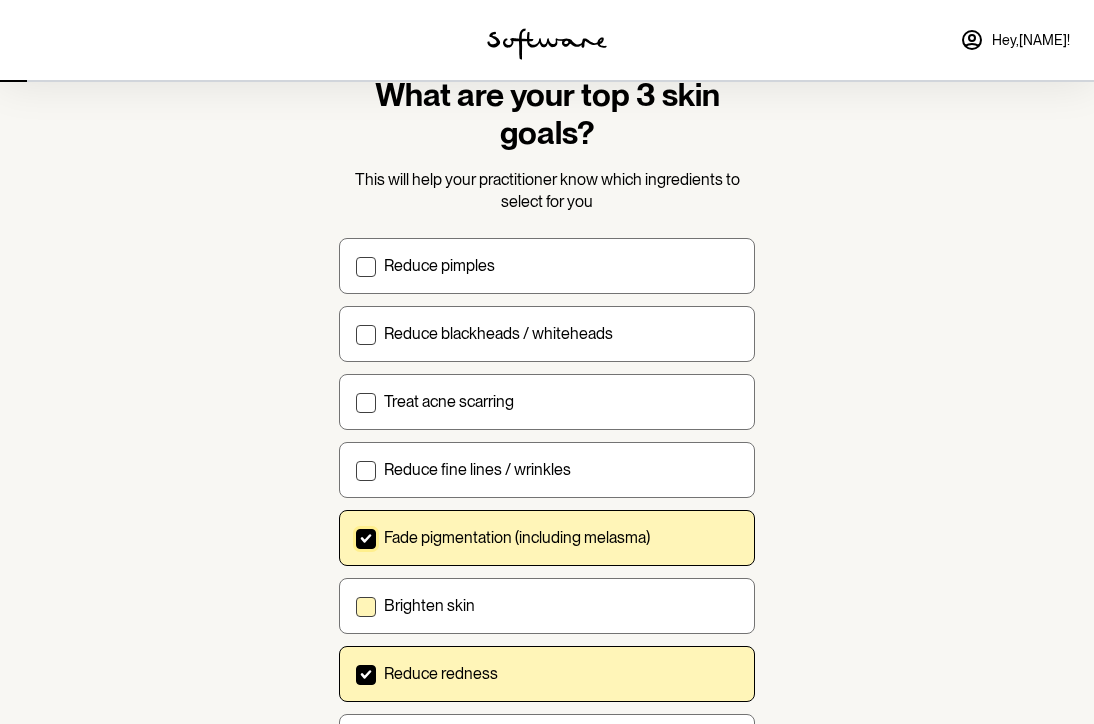 click on "Brighten skin" at bounding box center (561, 605) 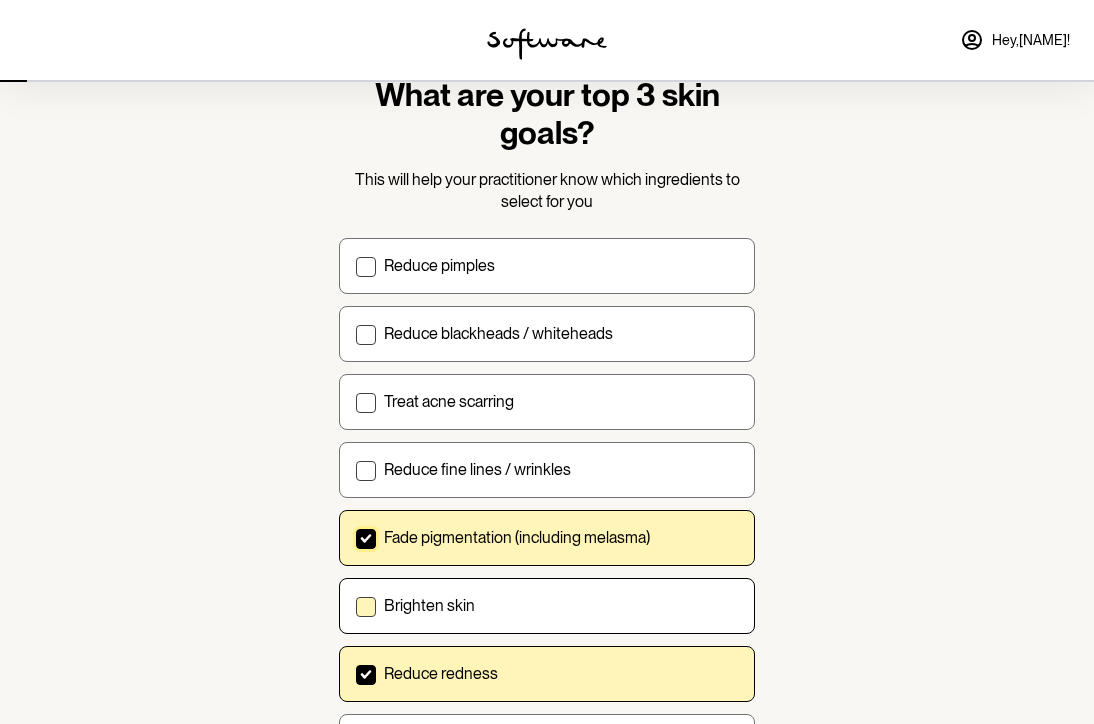 click on "Brighten skin" at bounding box center [355, 605] 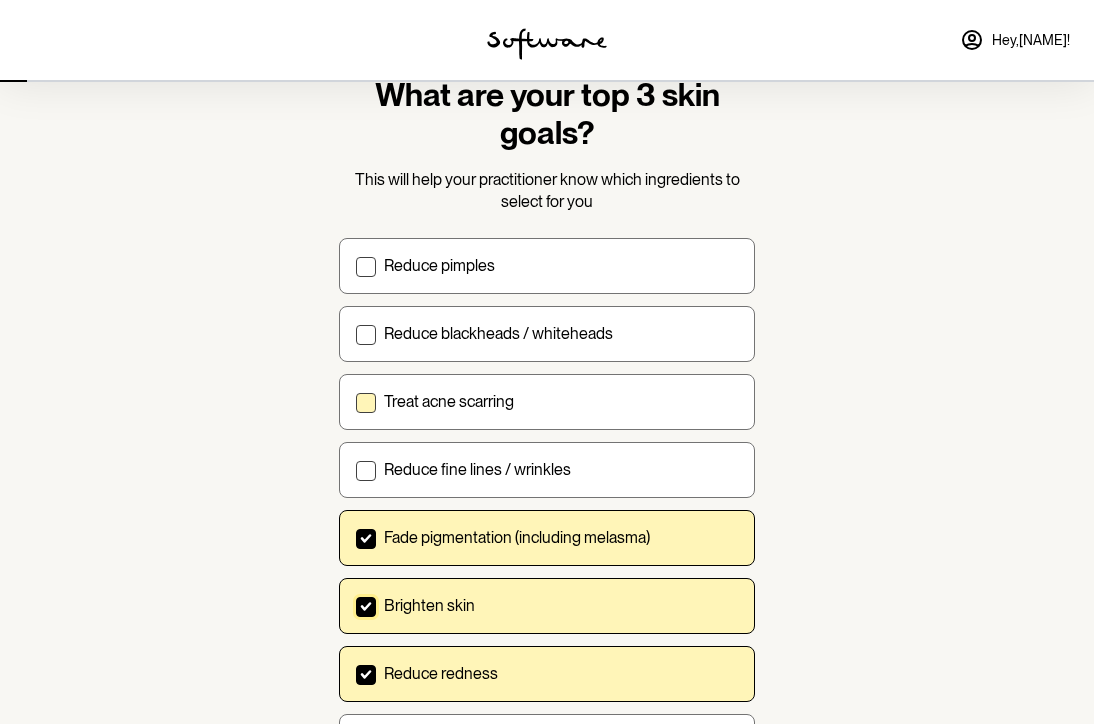 click on "Treat acne scarring" at bounding box center [449, 401] 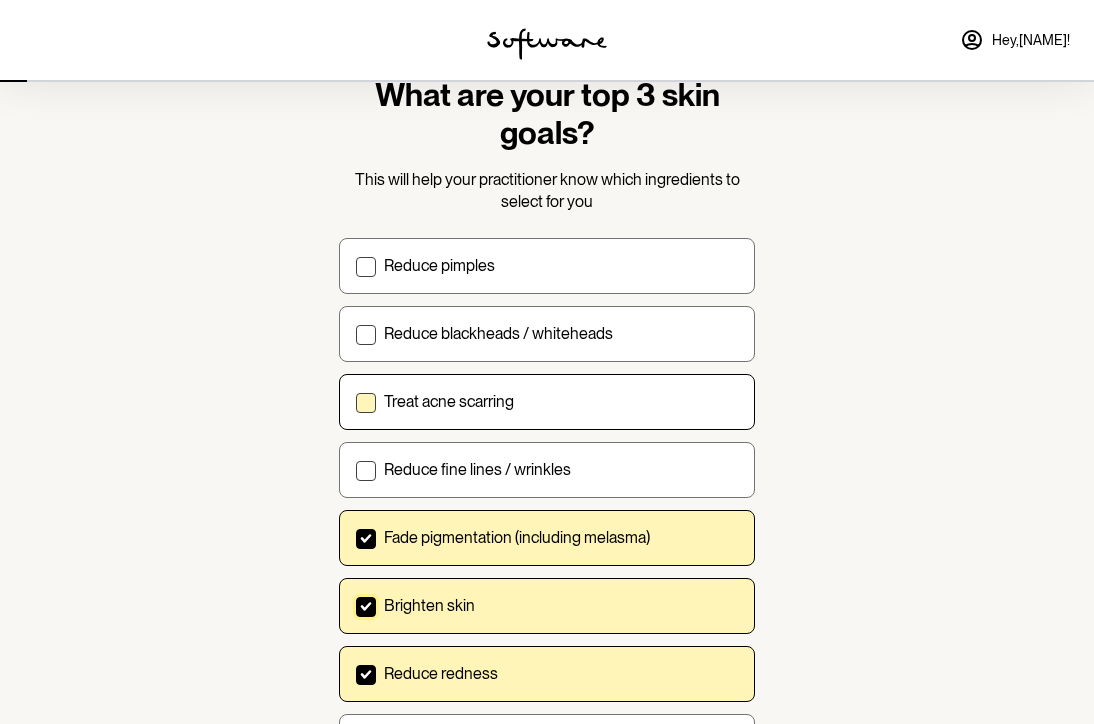 click on "Treat acne scarring" at bounding box center (355, 401) 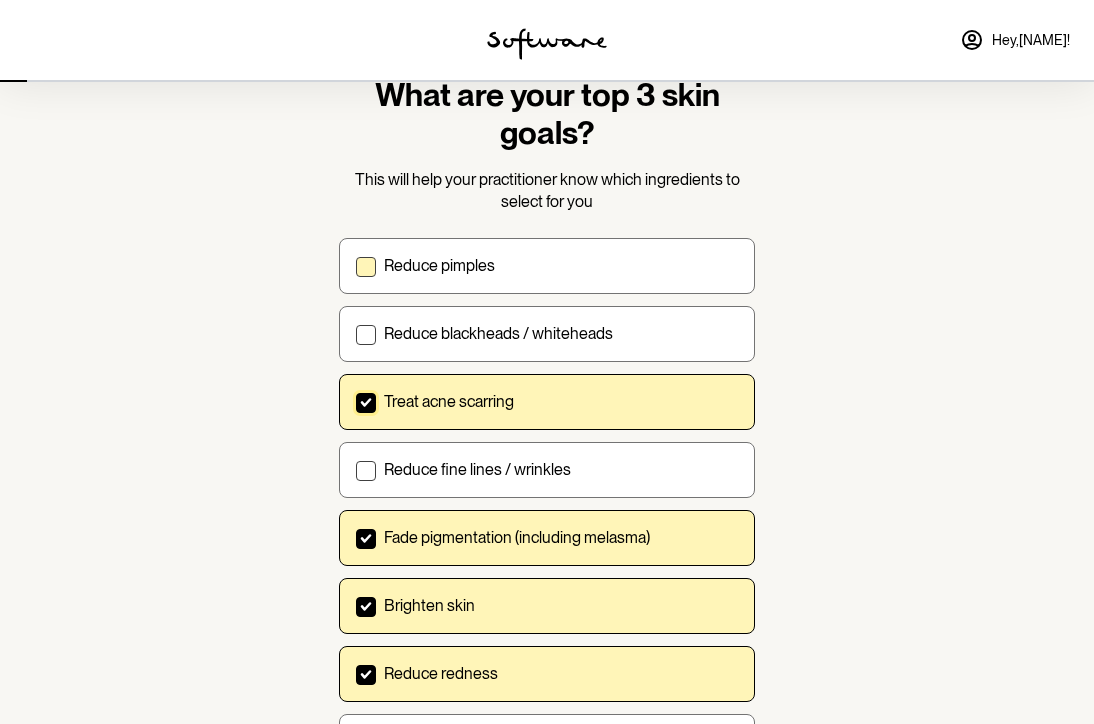 click on "Reduce pimples" at bounding box center [439, 265] 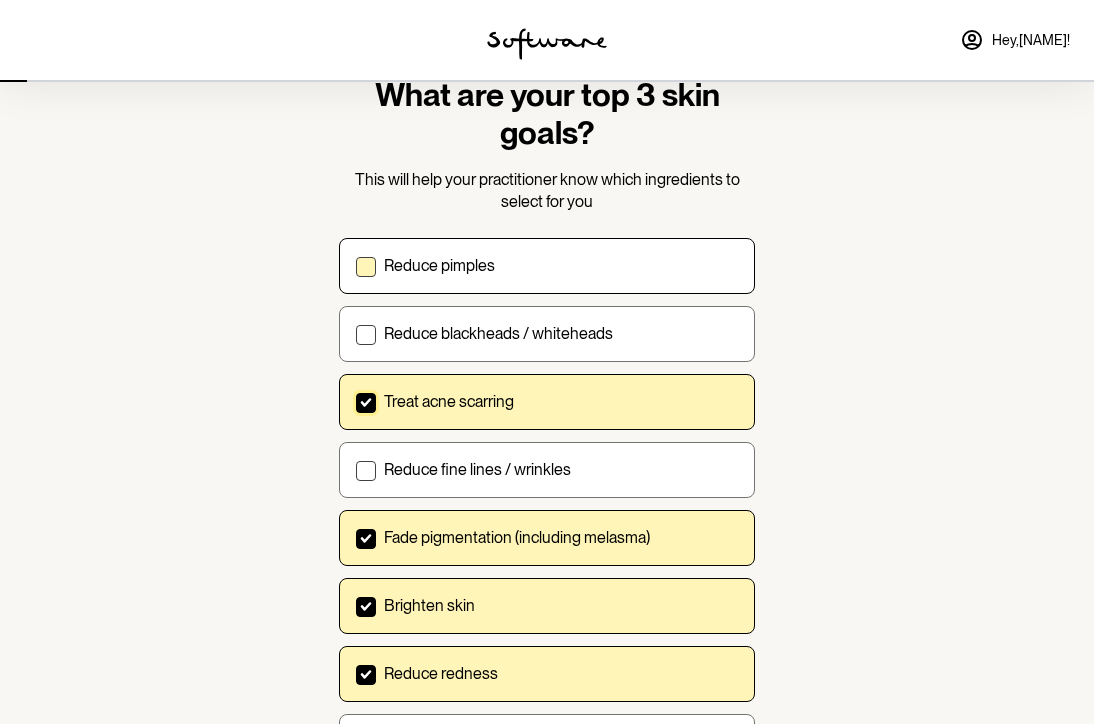 click on "Reduce pimples" at bounding box center (355, 265) 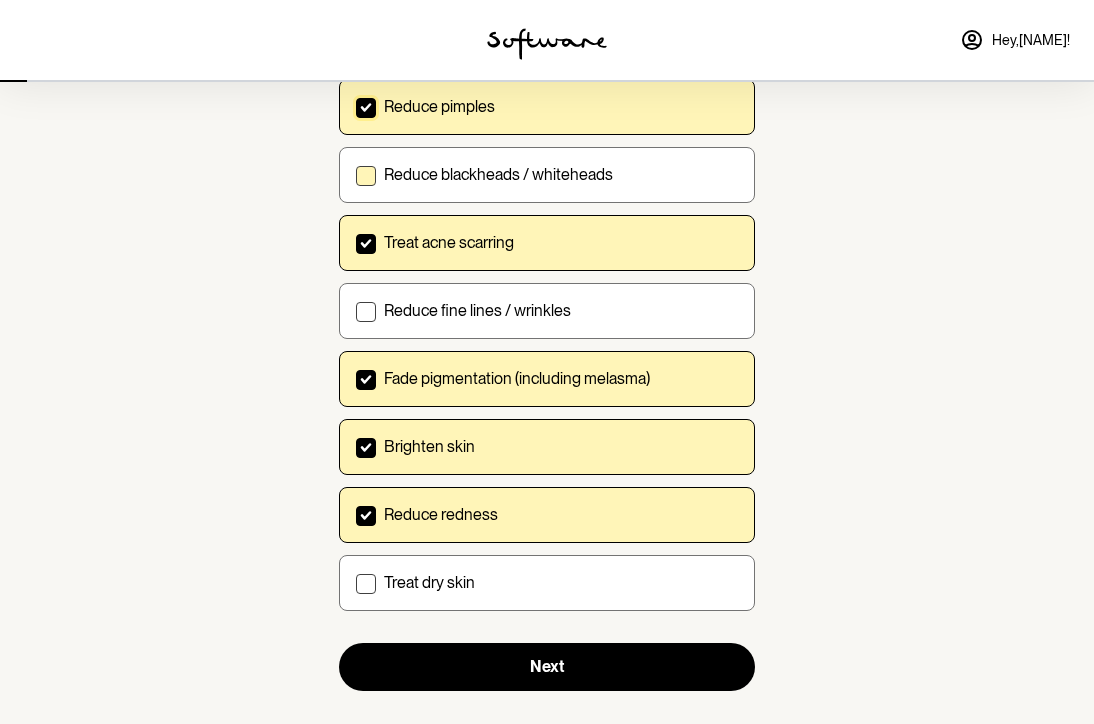 scroll, scrollTop: 257, scrollLeft: 0, axis: vertical 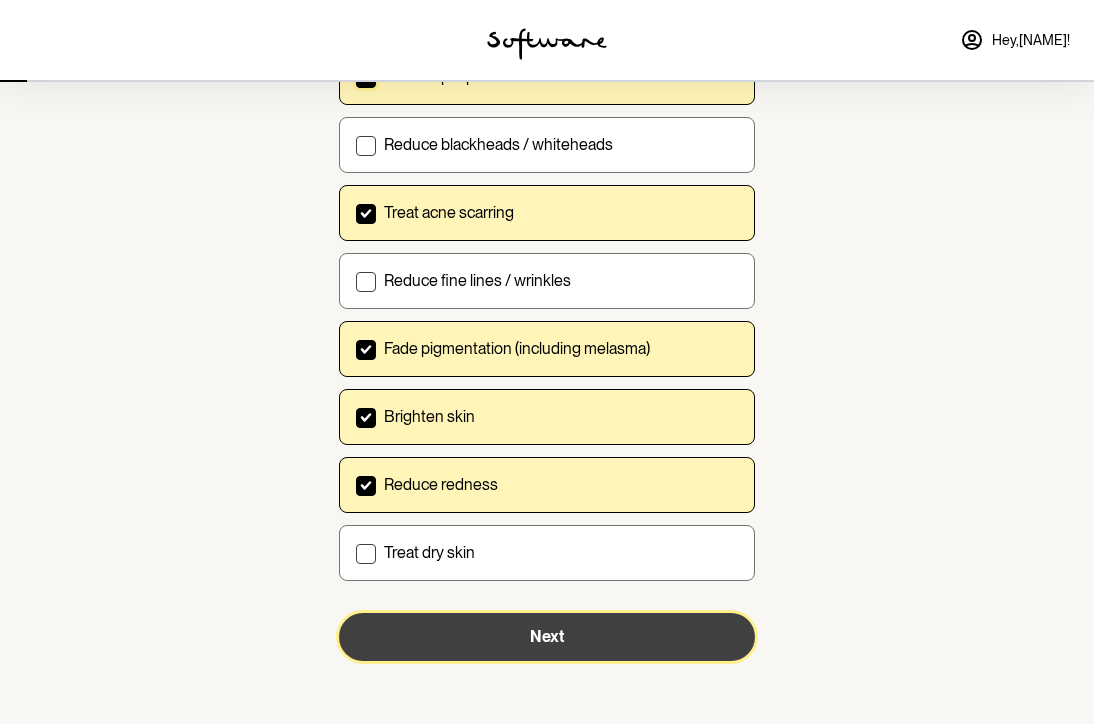 click on "Next" at bounding box center [547, 636] 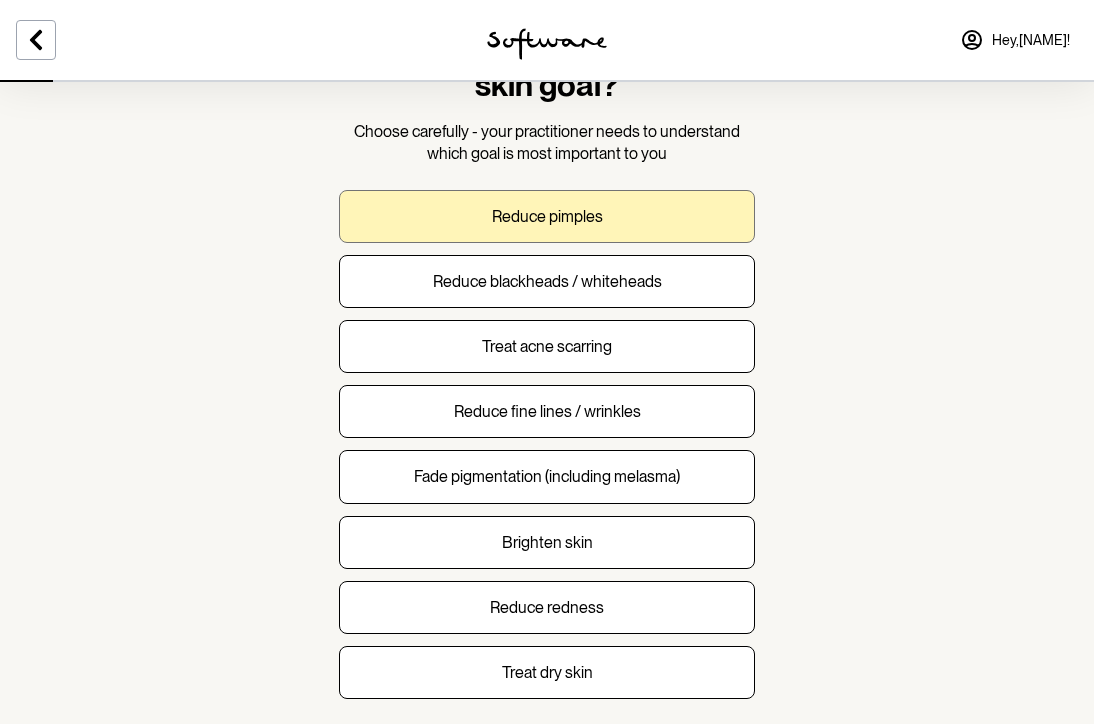 scroll, scrollTop: 119, scrollLeft: 0, axis: vertical 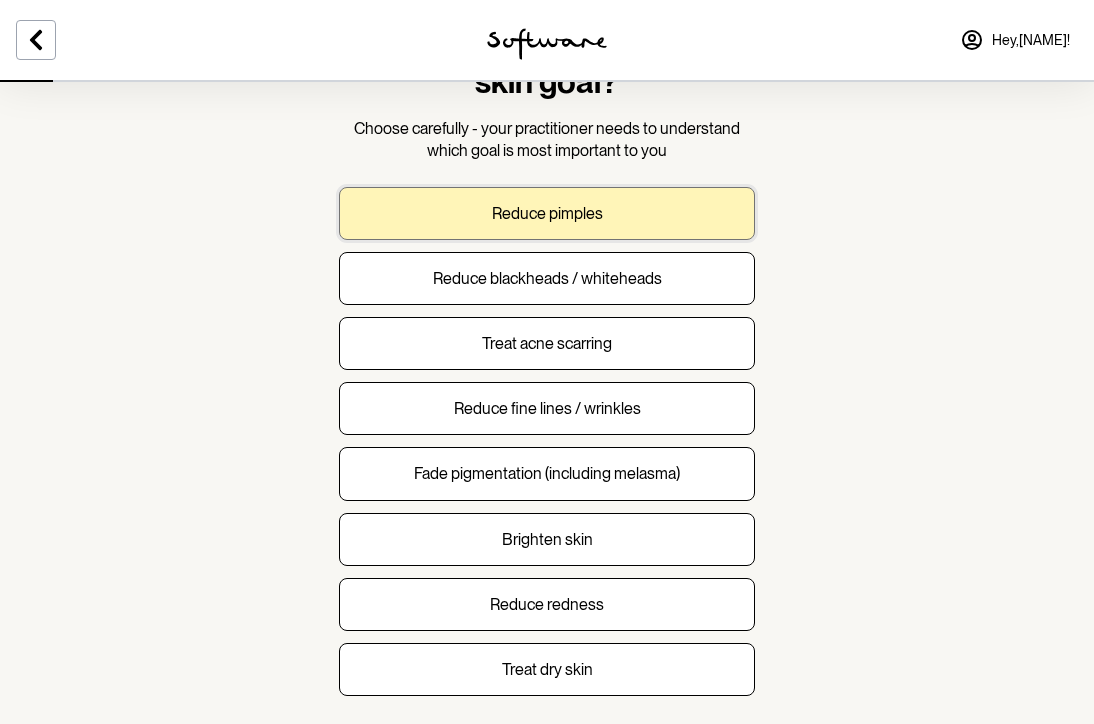 click on "Reduce pimples" at bounding box center (547, 213) 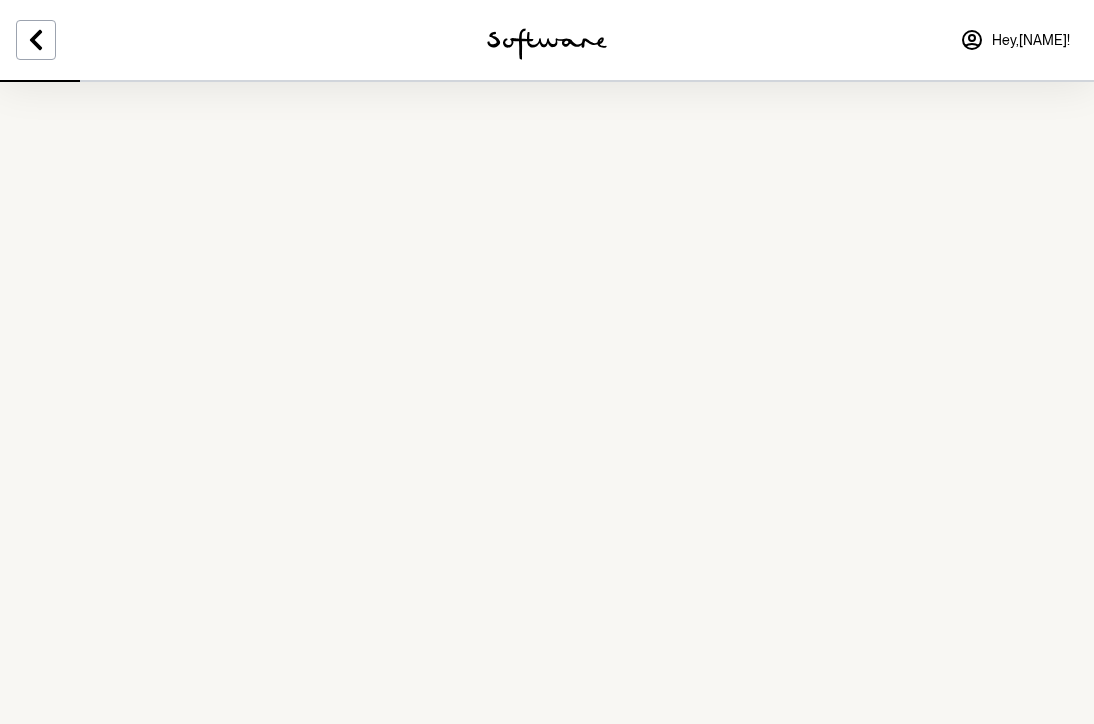 scroll, scrollTop: 0, scrollLeft: 0, axis: both 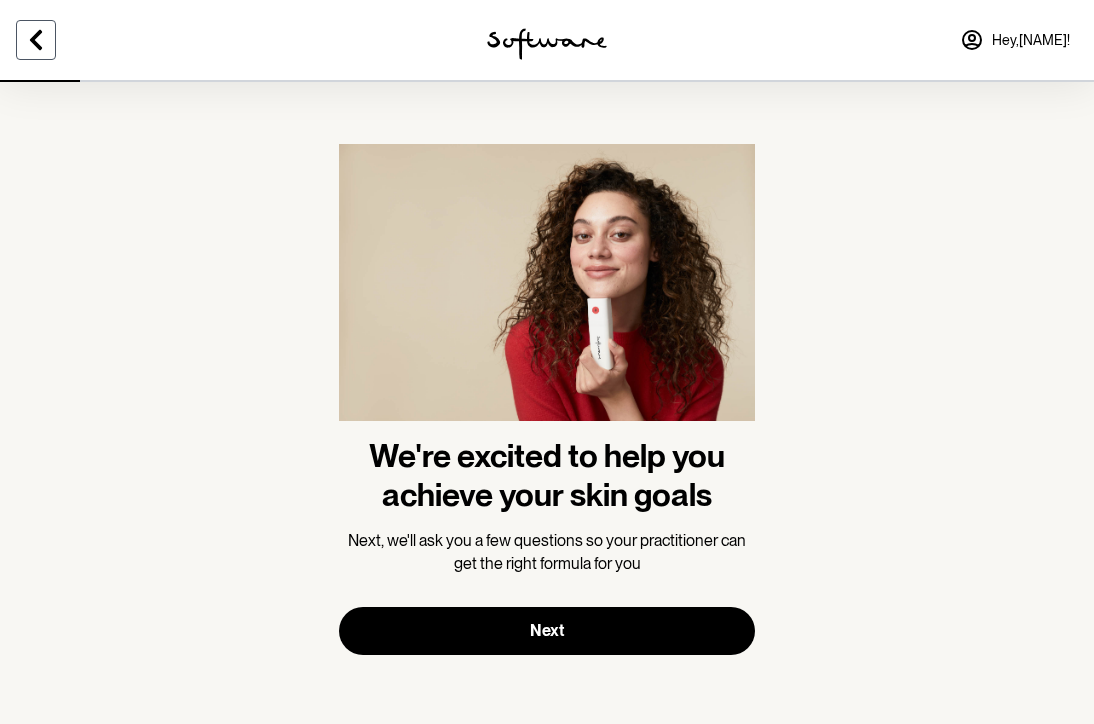 click 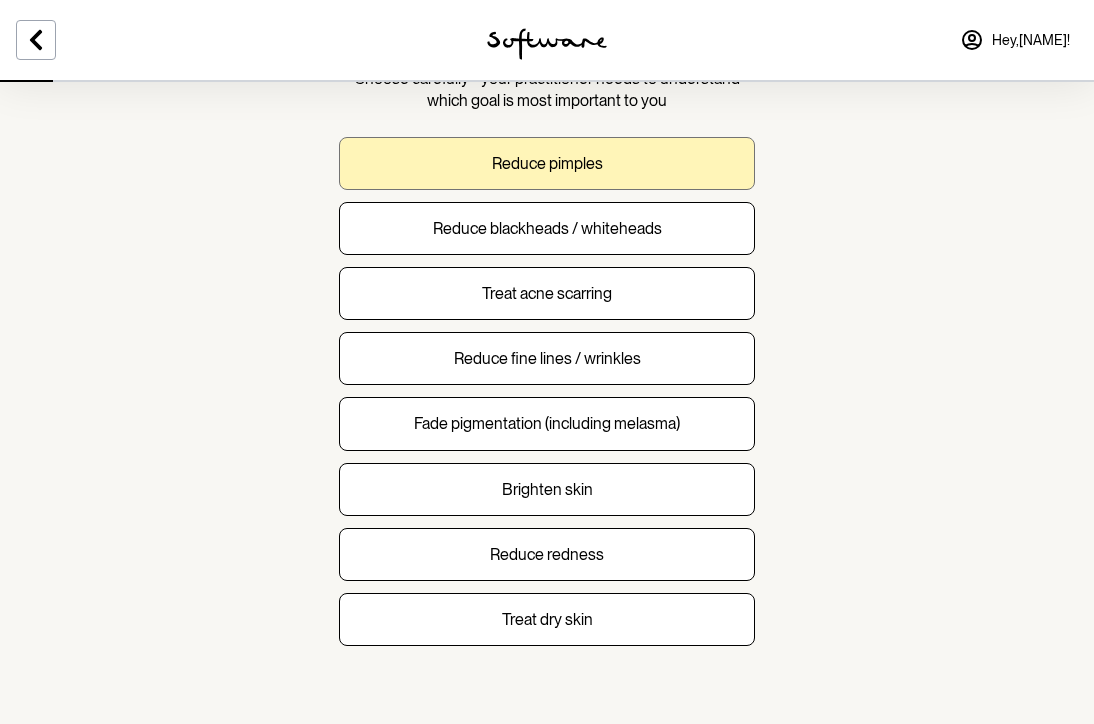 scroll, scrollTop: 187, scrollLeft: 0, axis: vertical 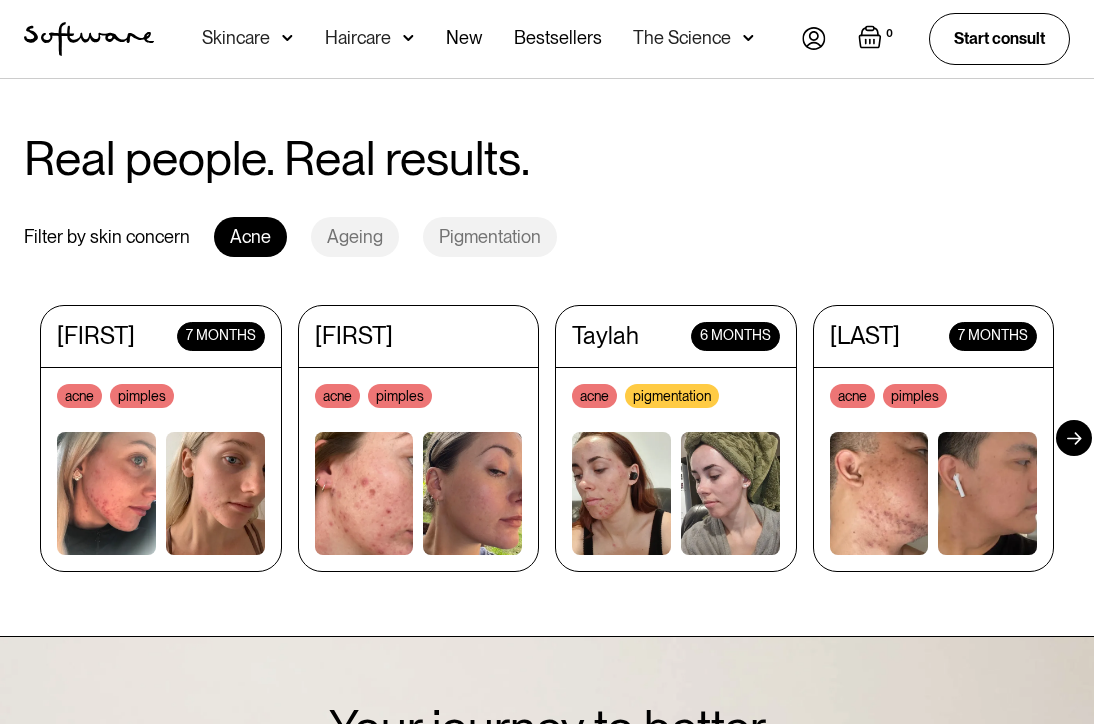 click at bounding box center [1074, 438] 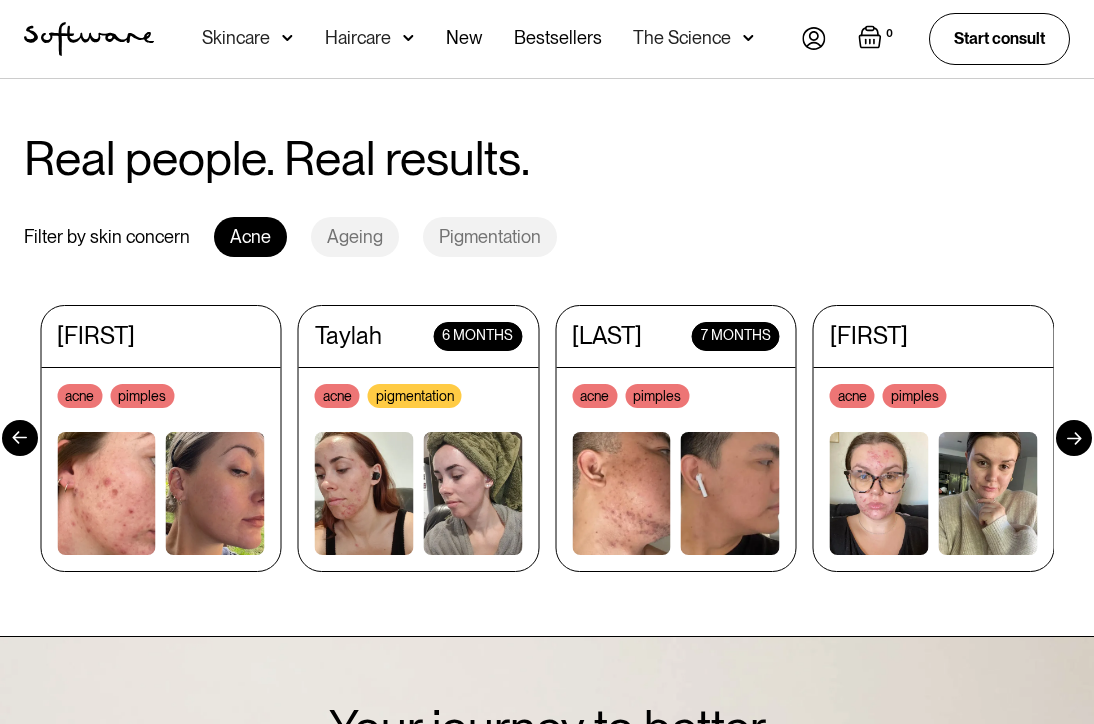 click at bounding box center [1074, 438] 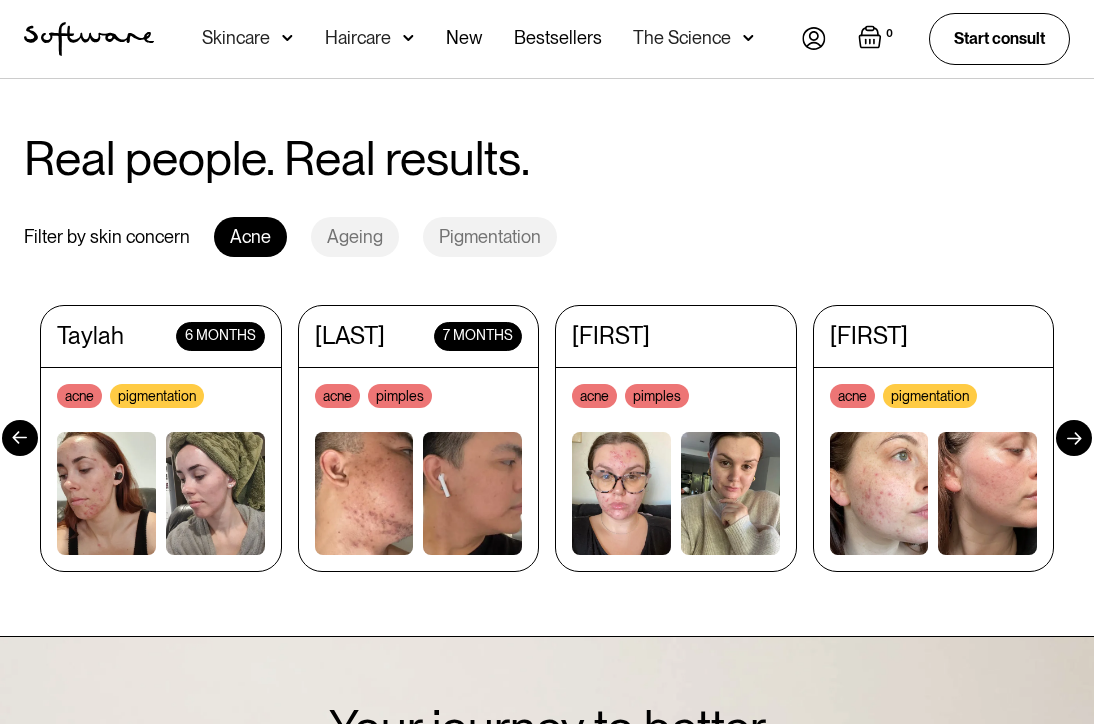 click at bounding box center (1074, 438) 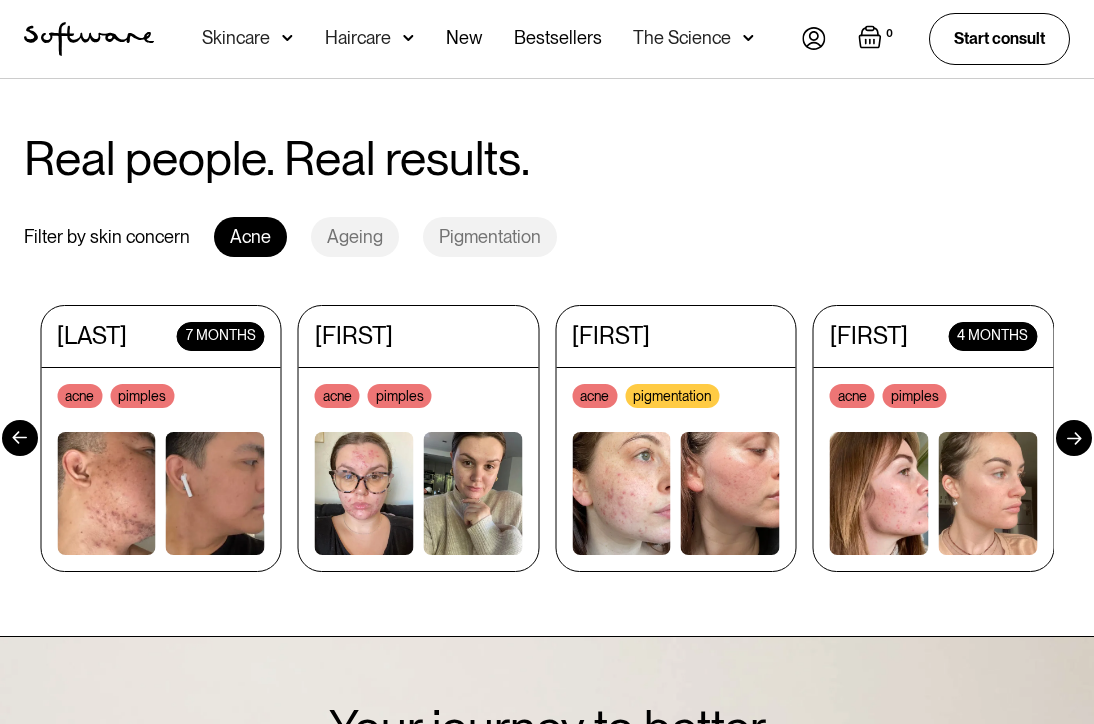 click at bounding box center [1074, 438] 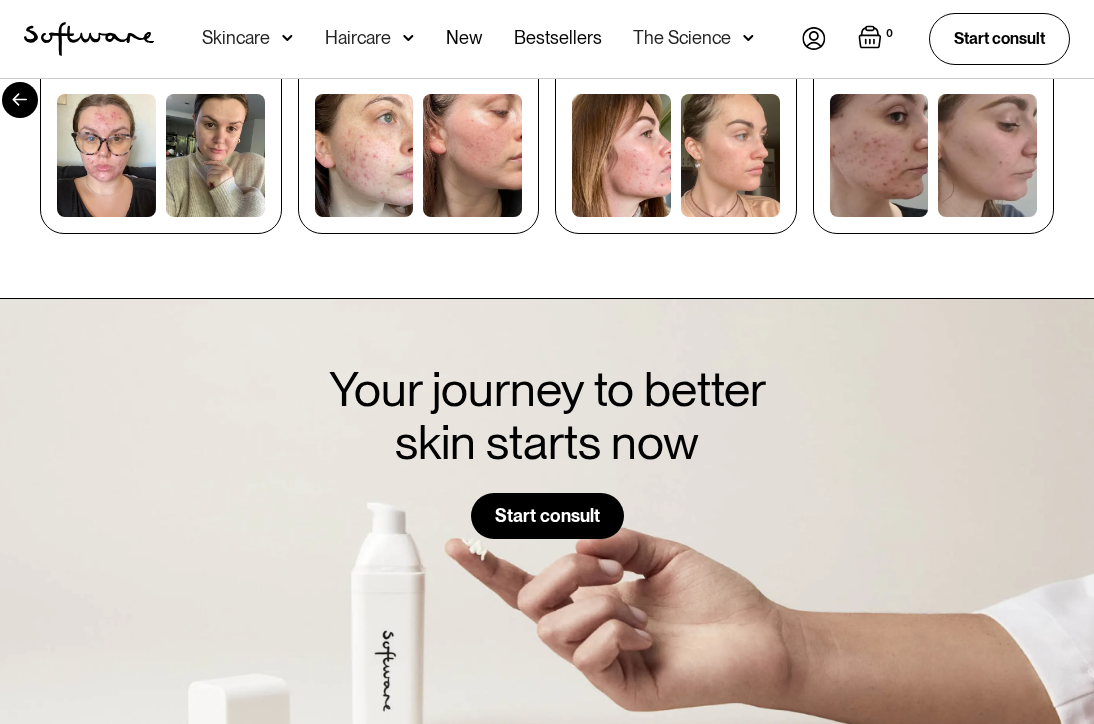 scroll, scrollTop: 1947, scrollLeft: 0, axis: vertical 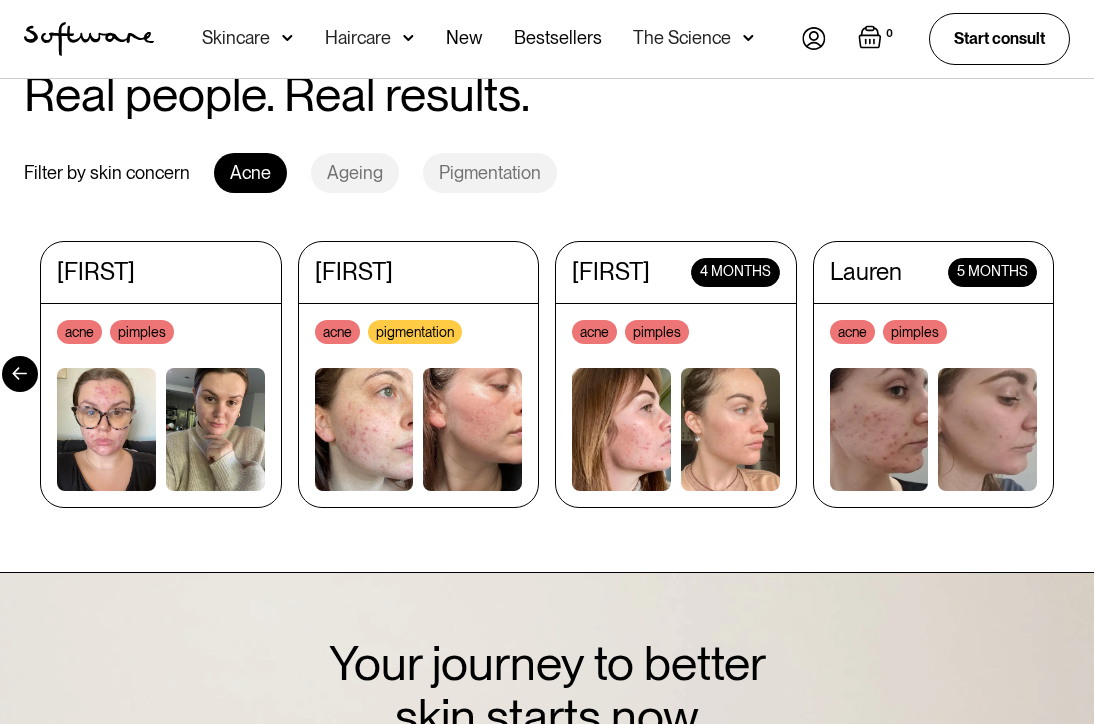 click on "Real people. Real results. Filter by skin concern Acne Ageing Pigmentation [FIRST] 7 months acne pimples [FIRST] acne pimples [FIRST] 6 months acne pigmentation [LAST] 7 months acne pimples [FIRST] acne pimples [FIRST] 4 months acne pimples [FIRST] 5 months acne pimples [FIRST], [AGE] 3 months fine lines dullness [FIRST] 3 months fine lines dullness [FIRST] 3 weeks dullness acne [FIRST] 10 months pigmentation fine lines [FIRST] 3 months pigmentation pimples [FIRST] 10 months pigmentation fine lines [FIRST] 7 weeks pigmentation [FIRST] 6 months pigmentation fine lines [FIRST] 6 months pigmentation pimples [FIRST] 2 months pigmentation dullness [FIRST] 8 months pigmentation pimples [FIRST] 2 months pigmentation pimples [FIRST] 8 months pigmentation pimples Your custom prescription formula $88 every 8 weeks Create my formula Your custom prescription formula $88 every 8 weeks Create my formula Your custom prescription formula $88 every 8 weeks Create my formula Your custom prescription formula $88 every 8 weeks" at bounding box center [547, 288] 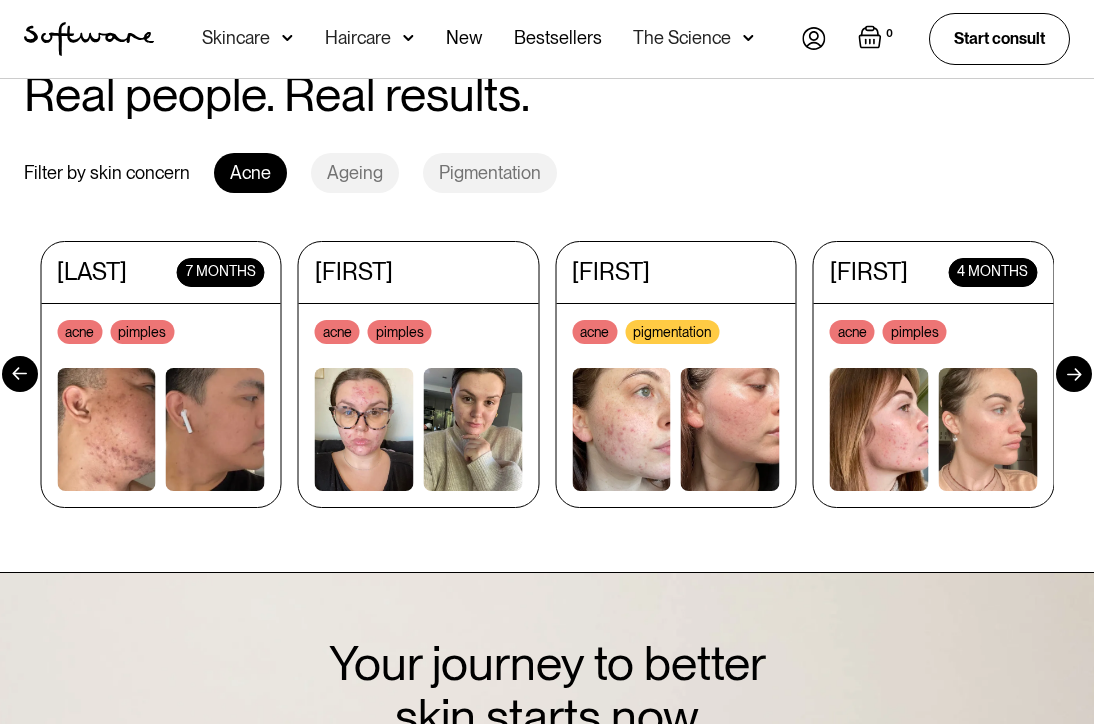 click at bounding box center [215, 430] 